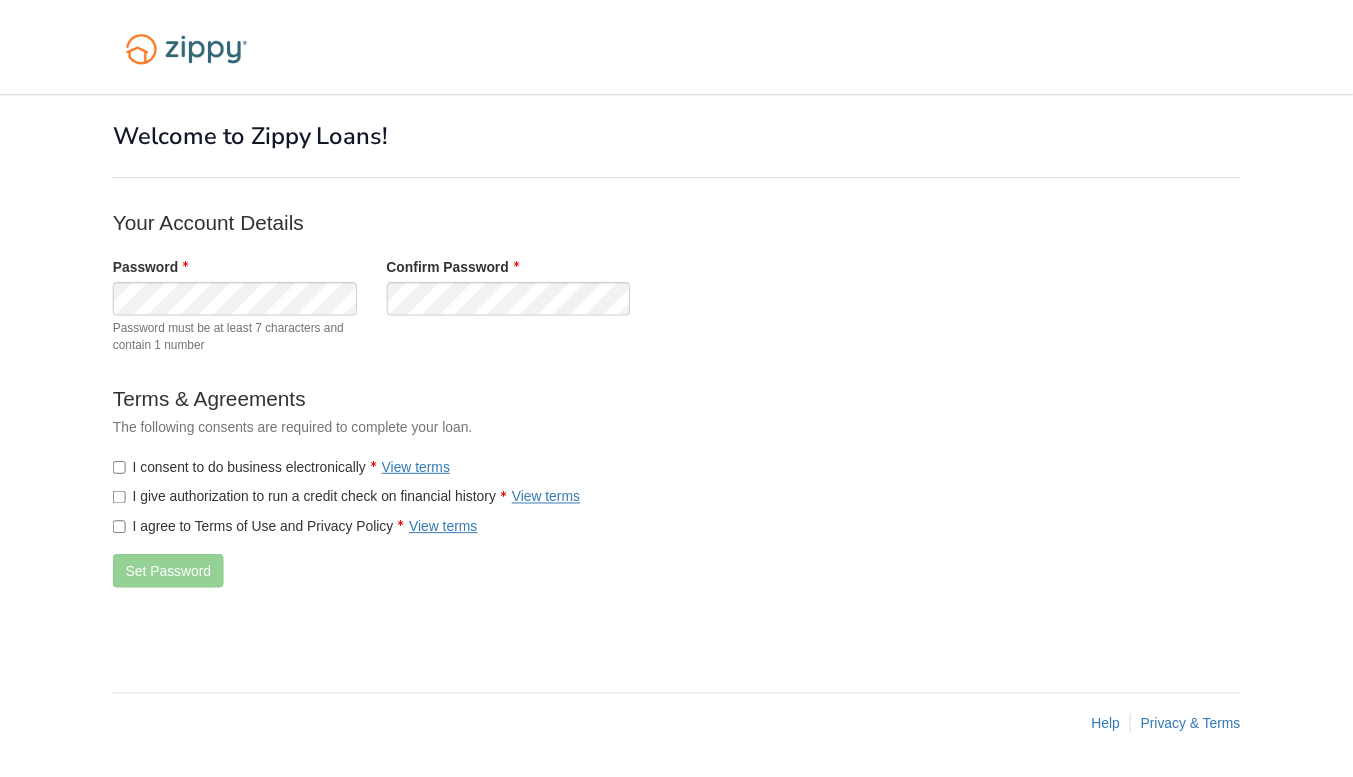 scroll, scrollTop: 0, scrollLeft: 0, axis: both 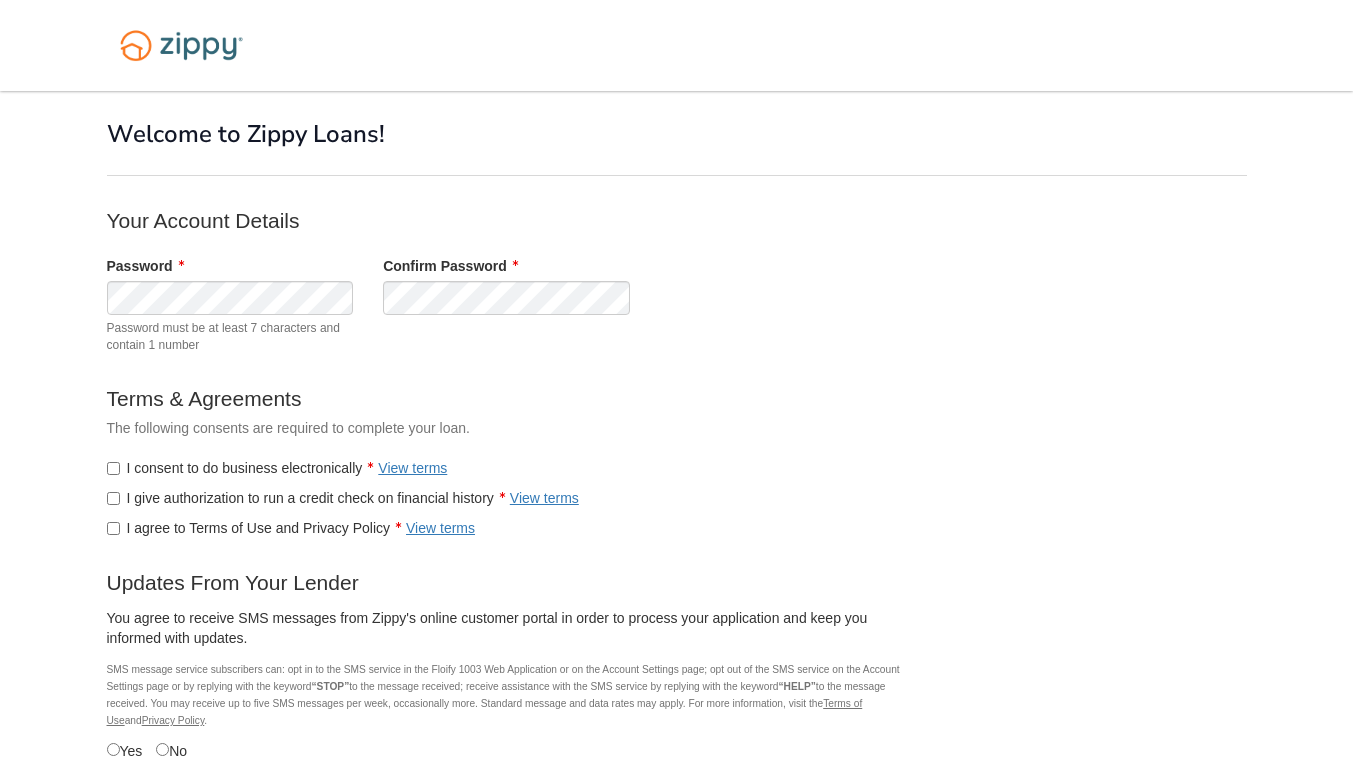 click on "I agree to Terms of Use and Privacy Policy View terms" at bounding box center [507, 528] 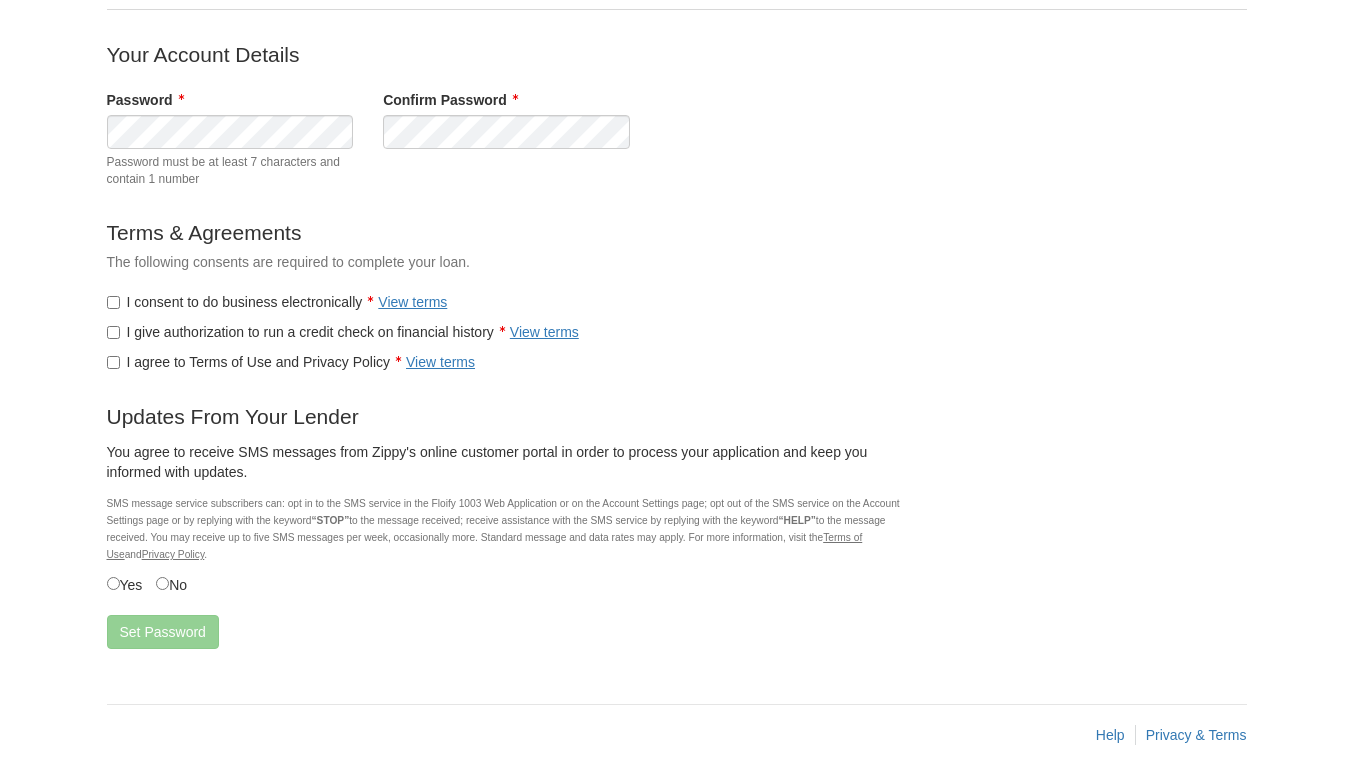 scroll, scrollTop: 158, scrollLeft: 0, axis: vertical 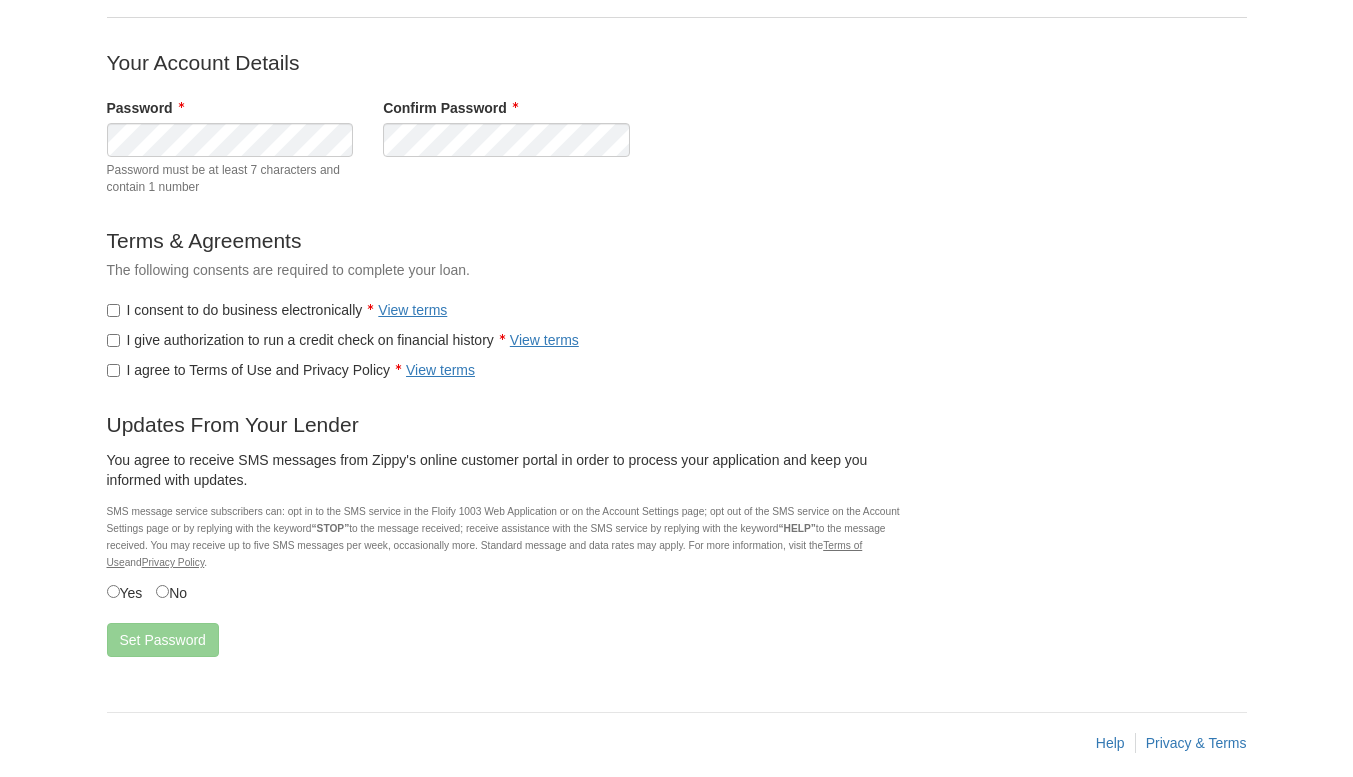 click on "I agree to Terms of Use and Privacy Policy View terms" at bounding box center [291, 370] 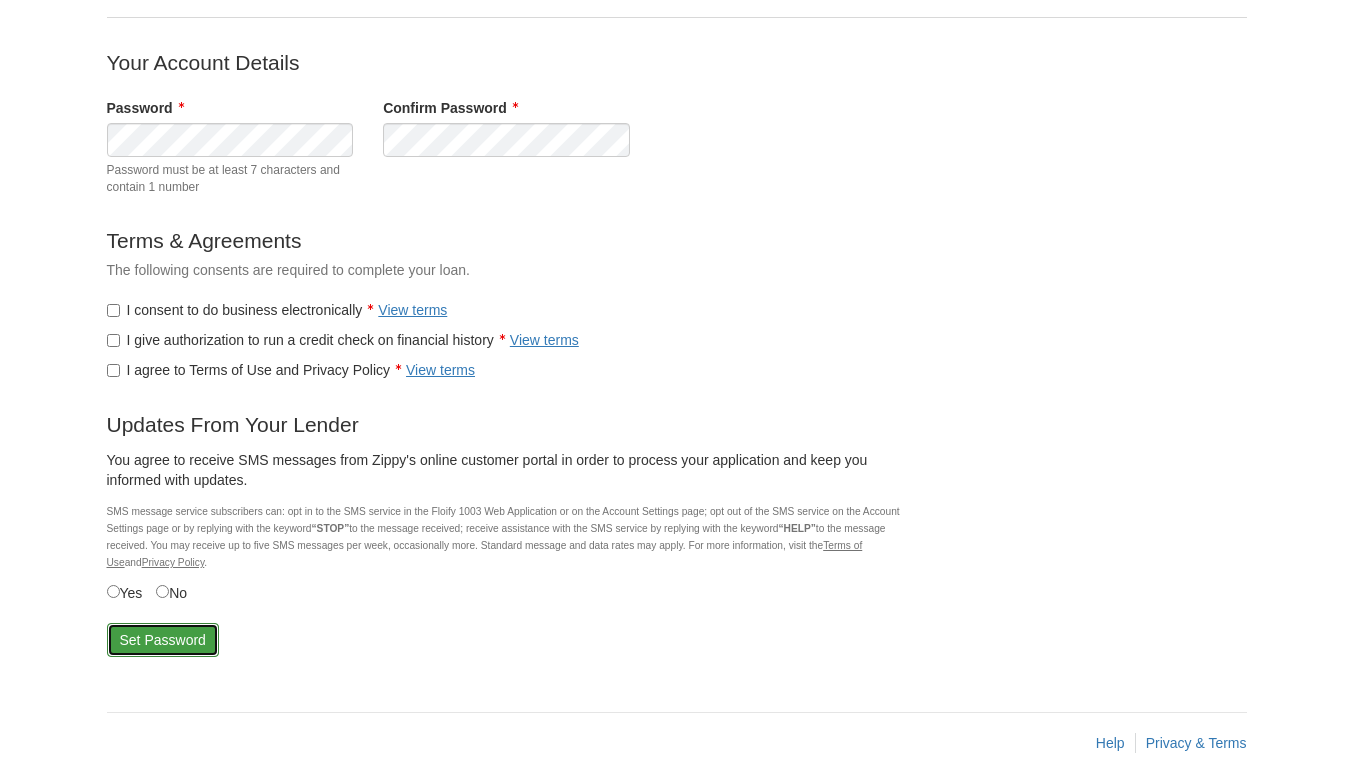 click on "Set Password" at bounding box center [163, 640] 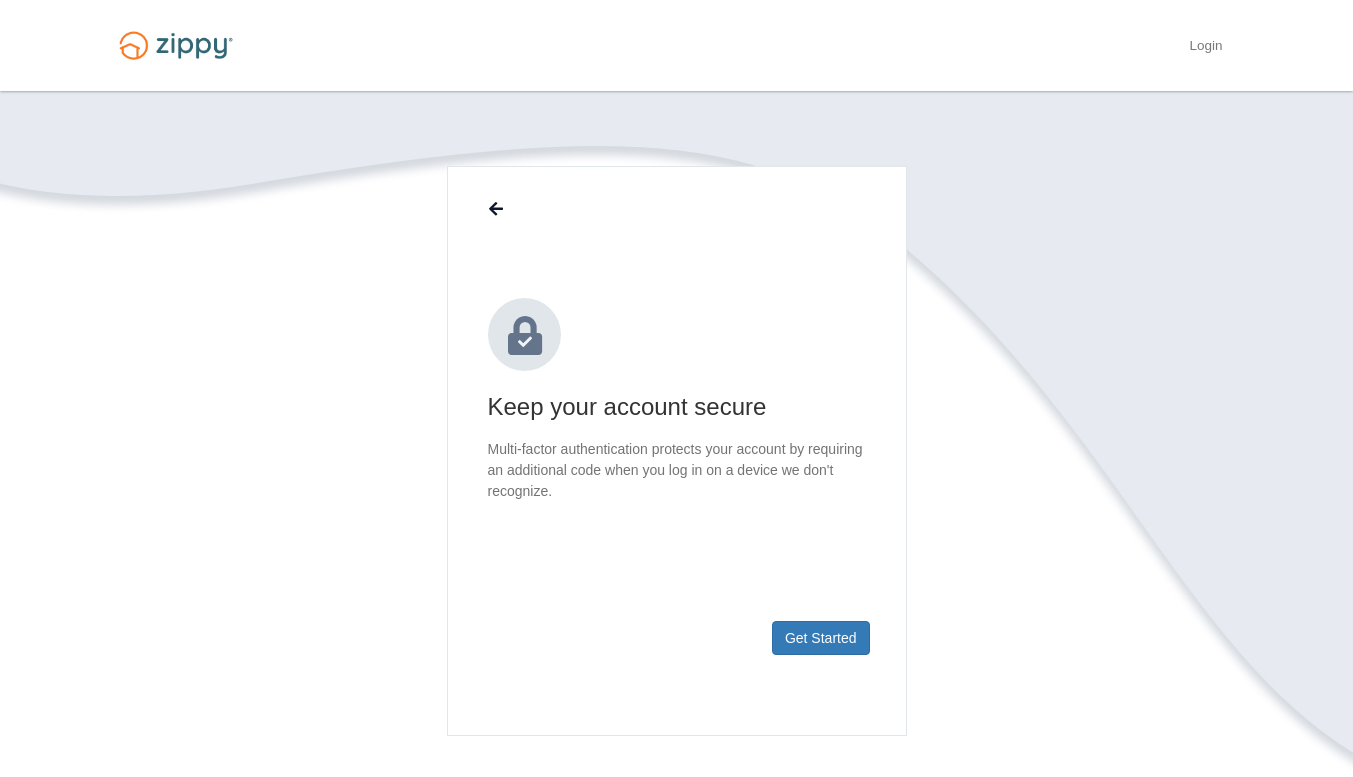 scroll, scrollTop: 0, scrollLeft: 0, axis: both 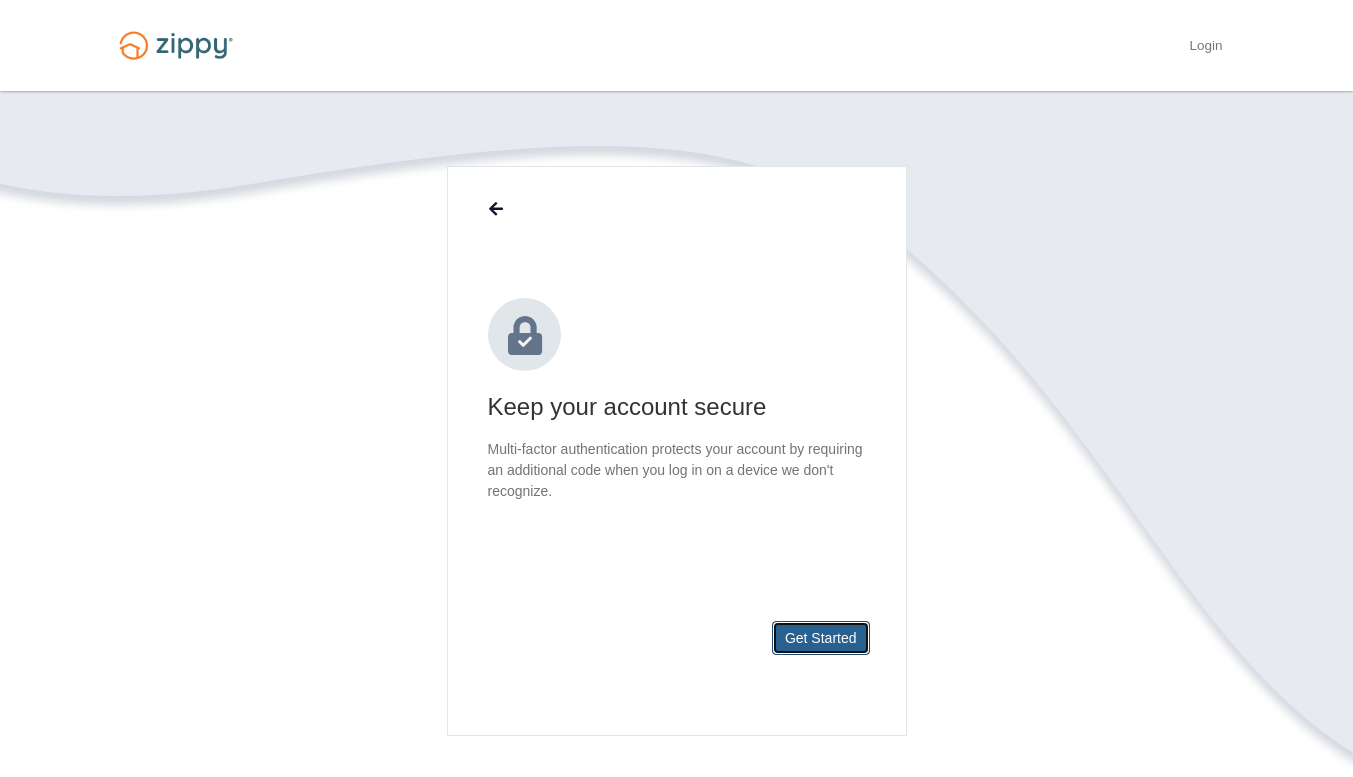 click on "Get Started" at bounding box center [821, 638] 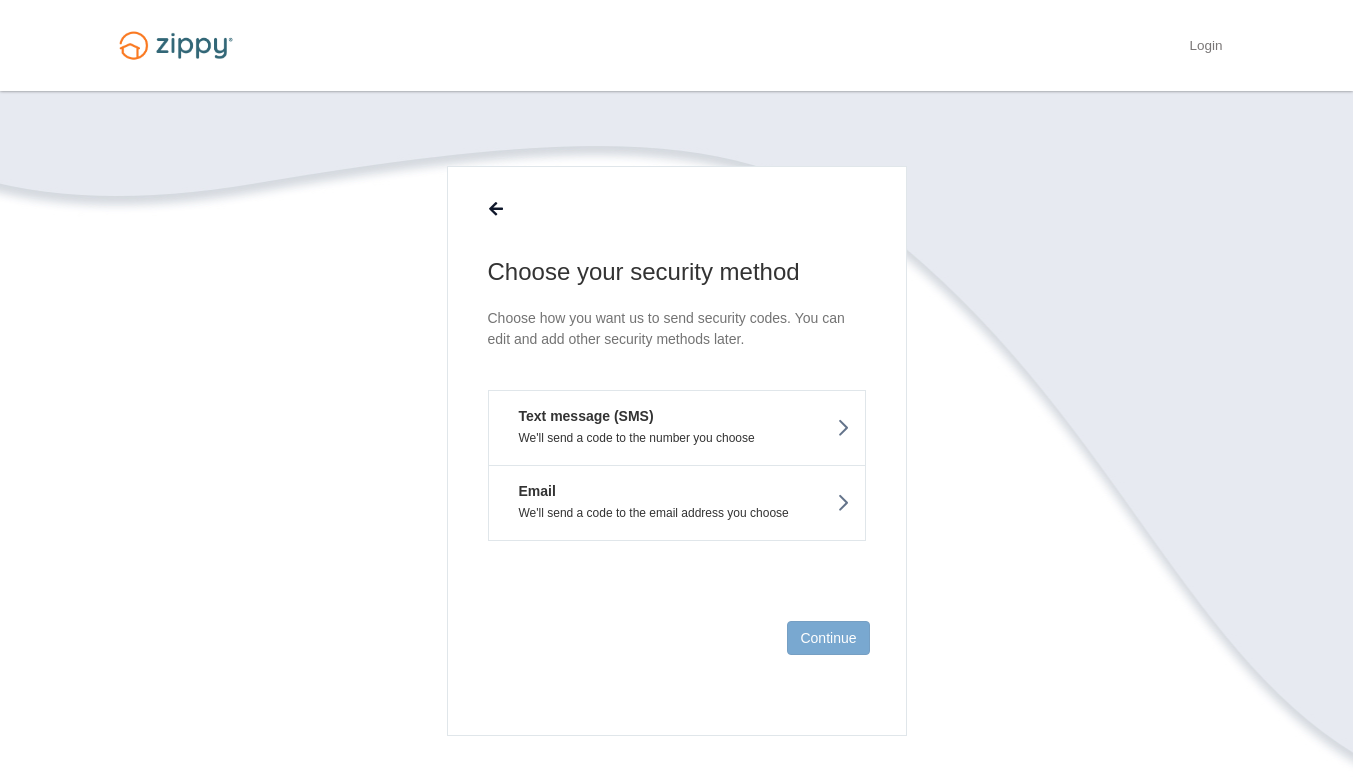 click on "We'll send a code to the number you choose" at bounding box center [677, 438] 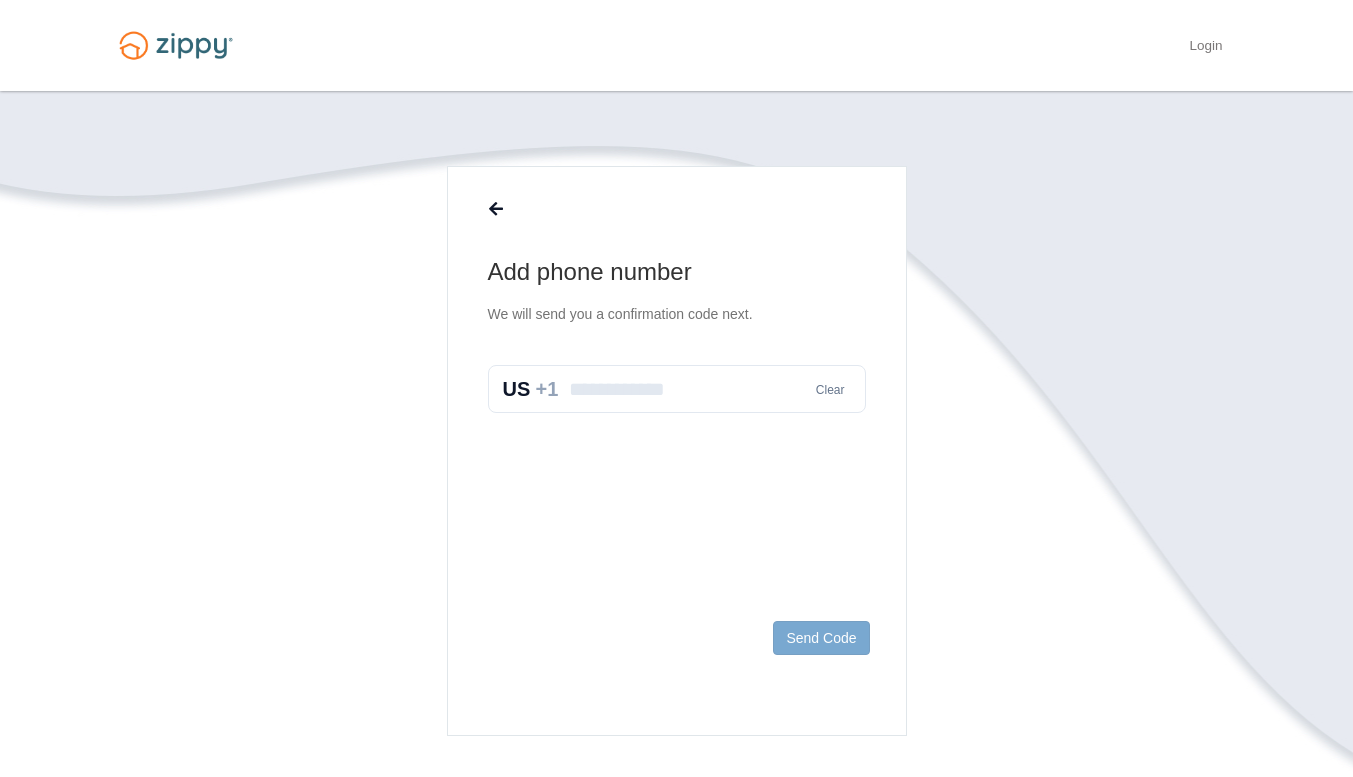 click at bounding box center [677, 389] 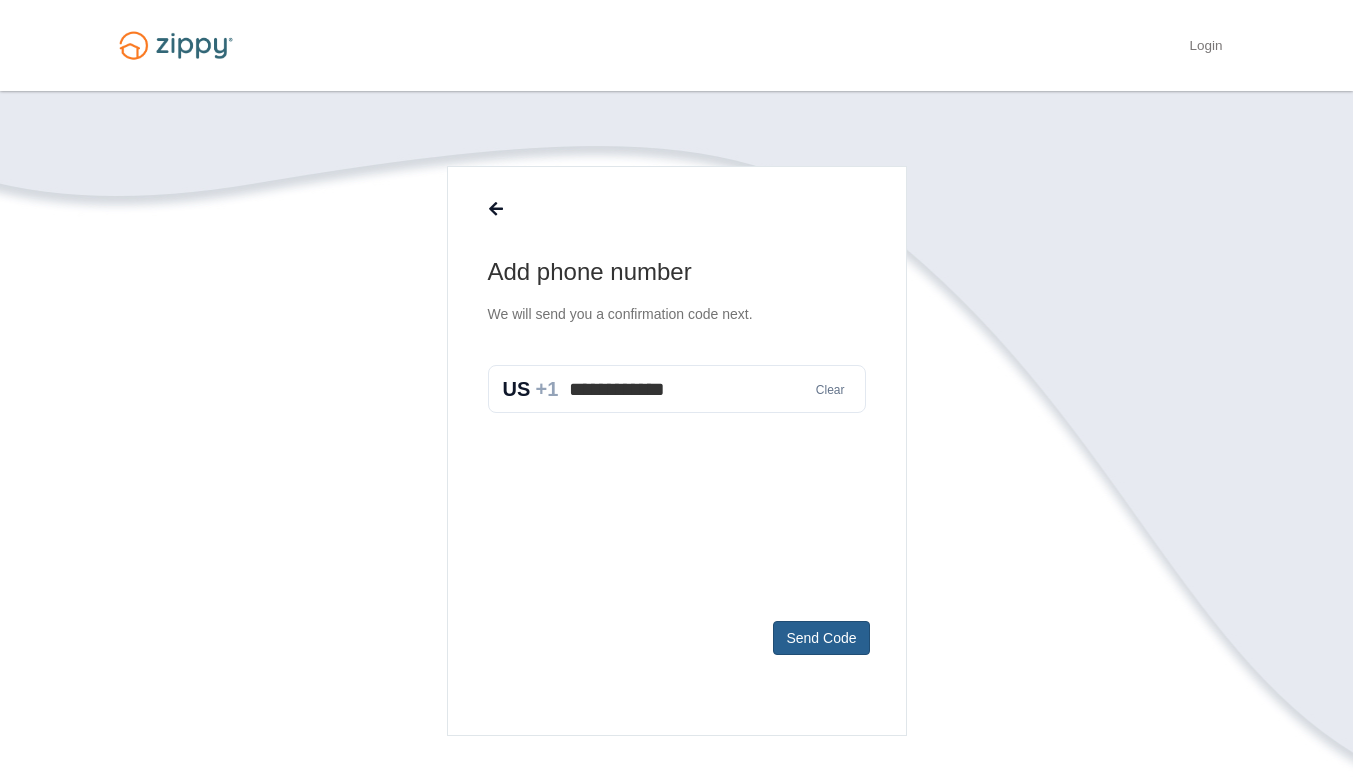 type on "**********" 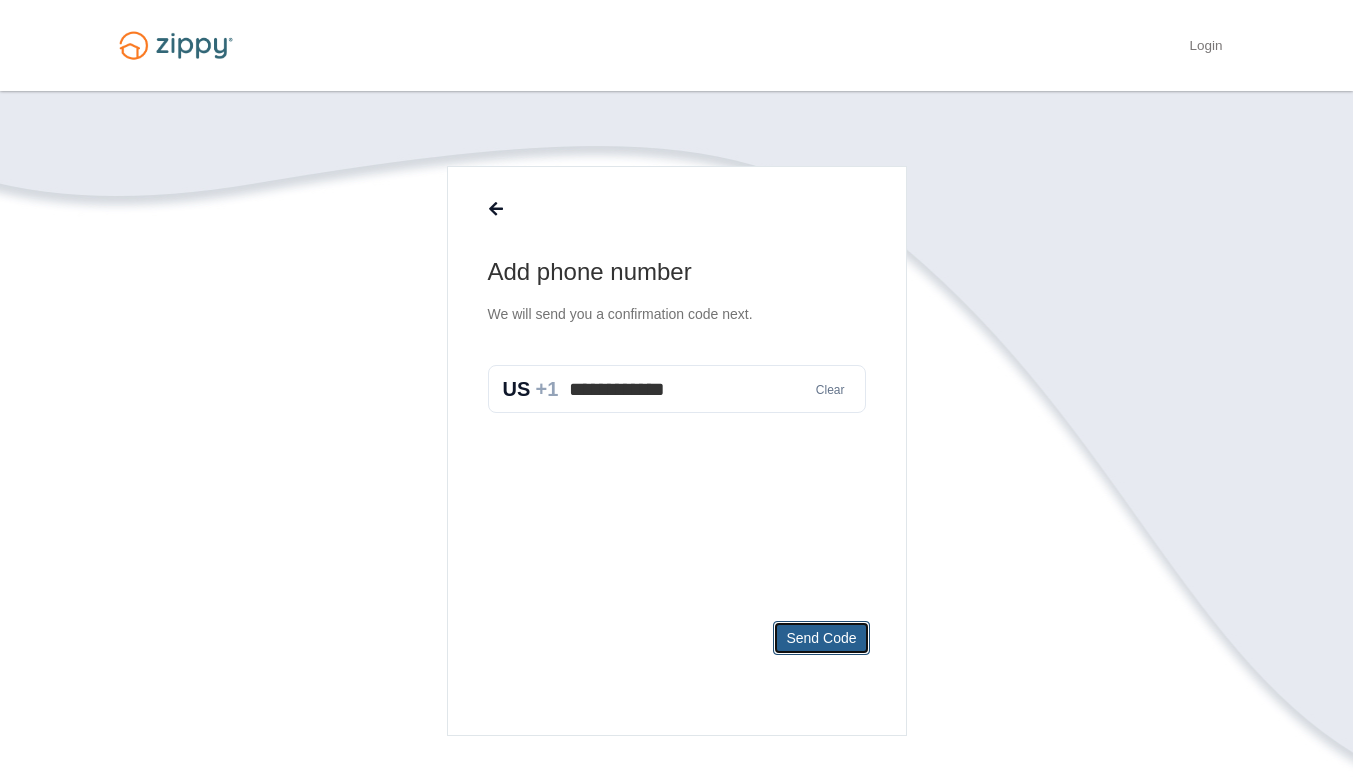 click on "Send Code" at bounding box center [821, 638] 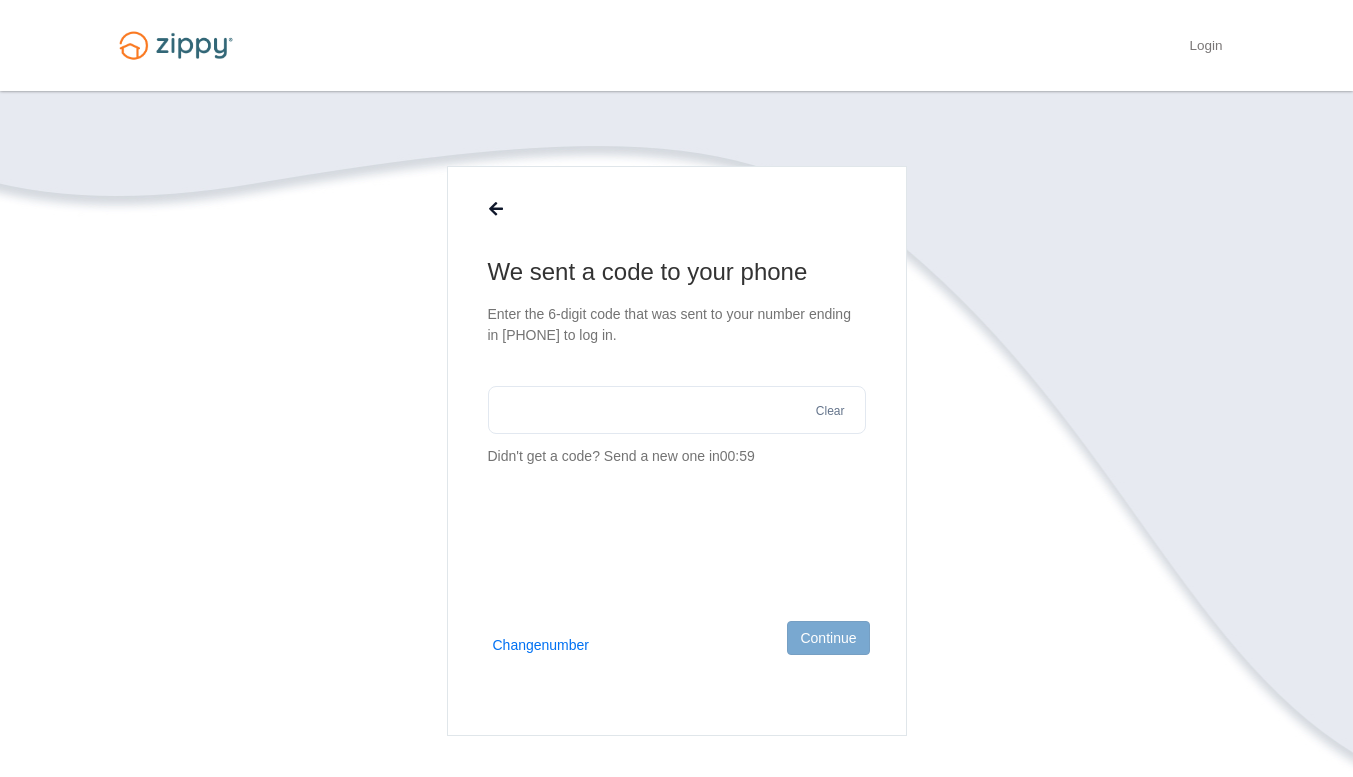 click at bounding box center [677, 410] 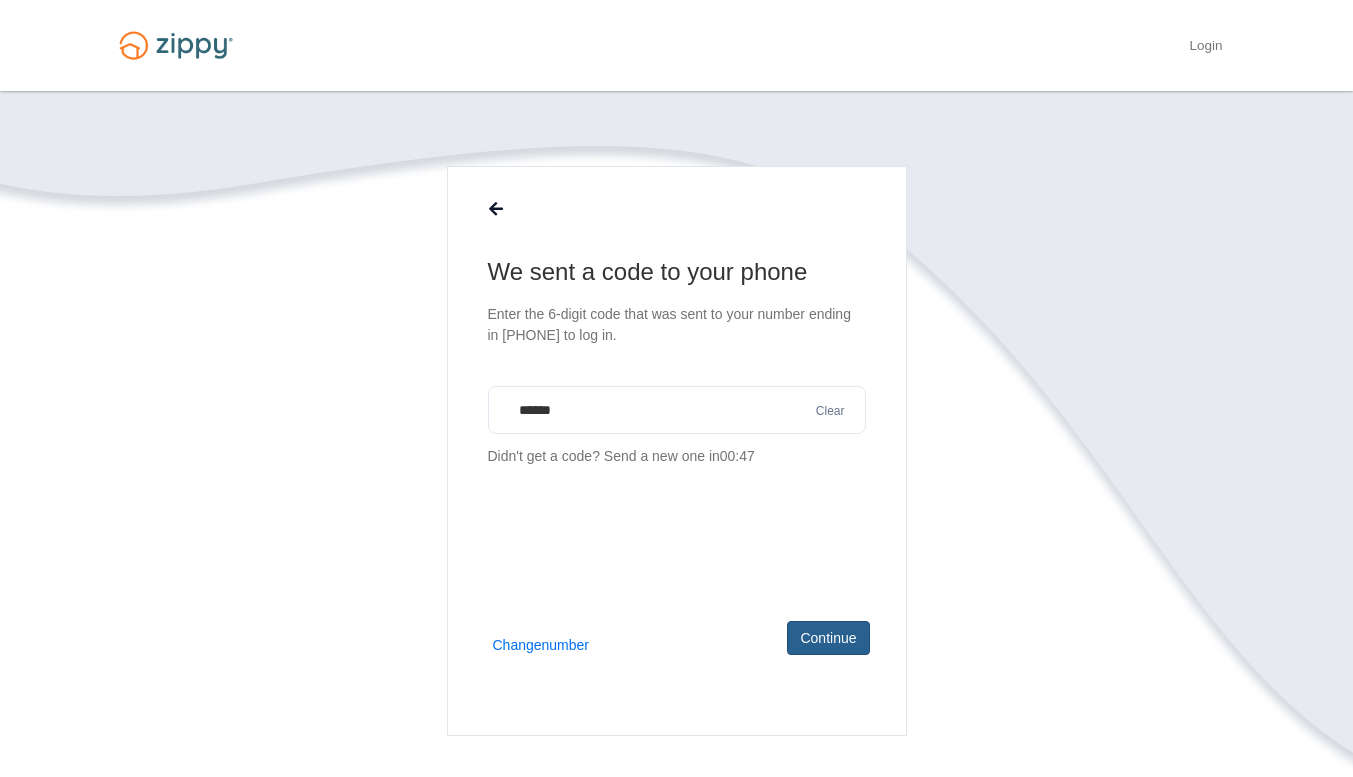 type on "******" 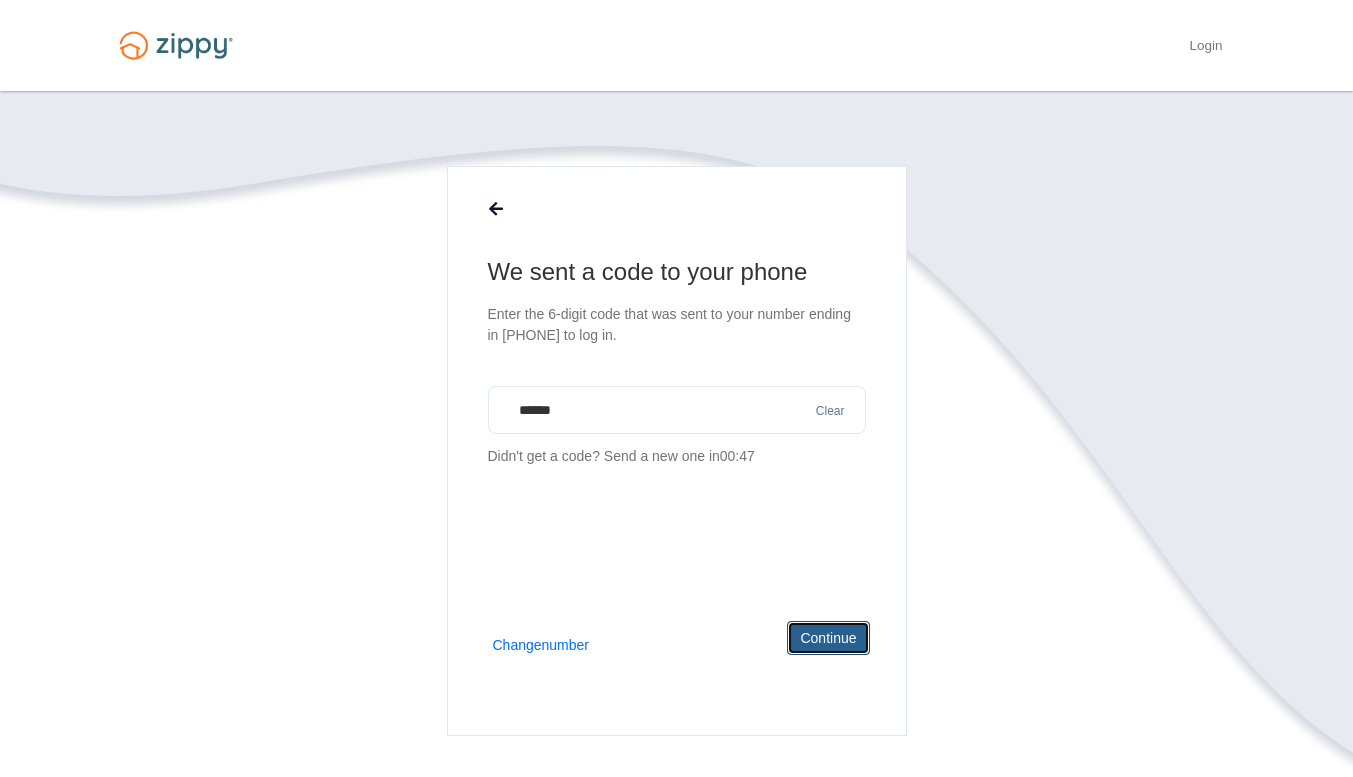 click on "Continue" at bounding box center (828, 638) 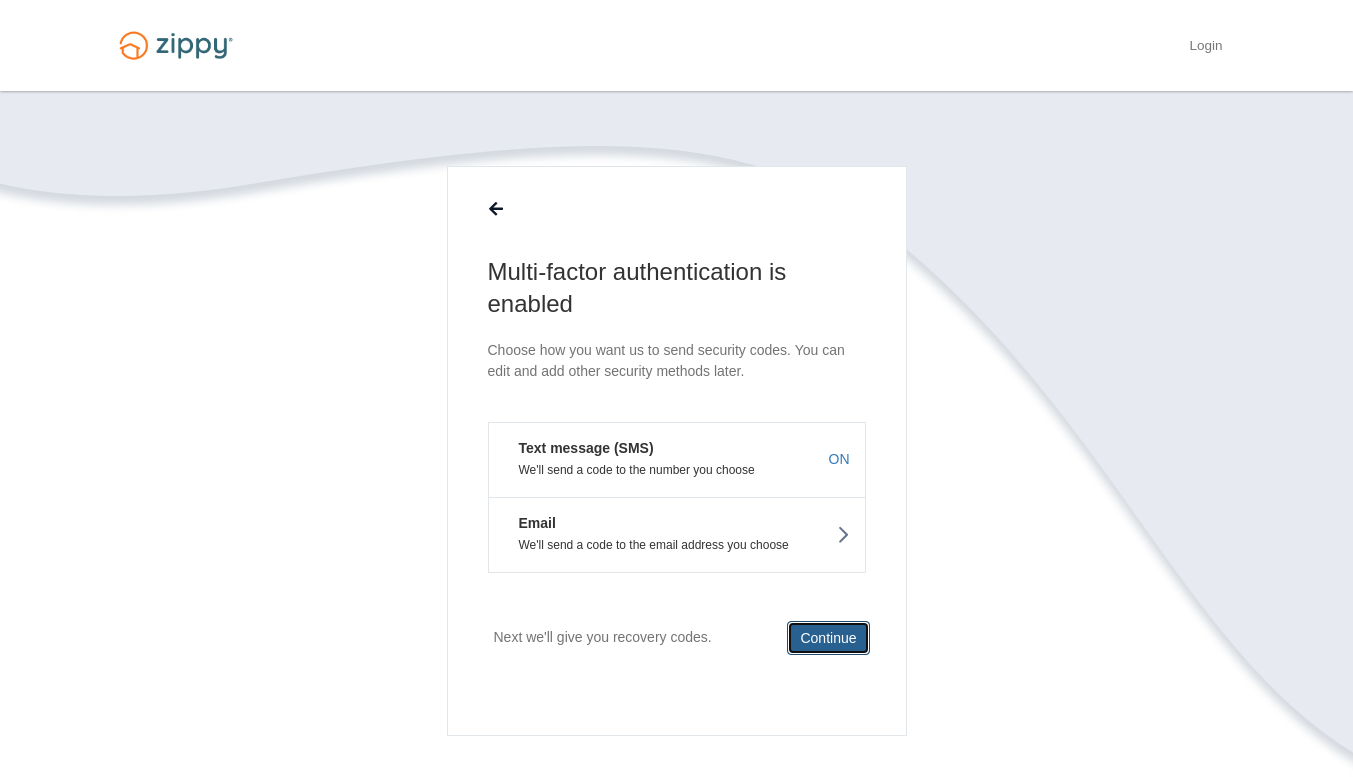 click on "Continue" at bounding box center [828, 638] 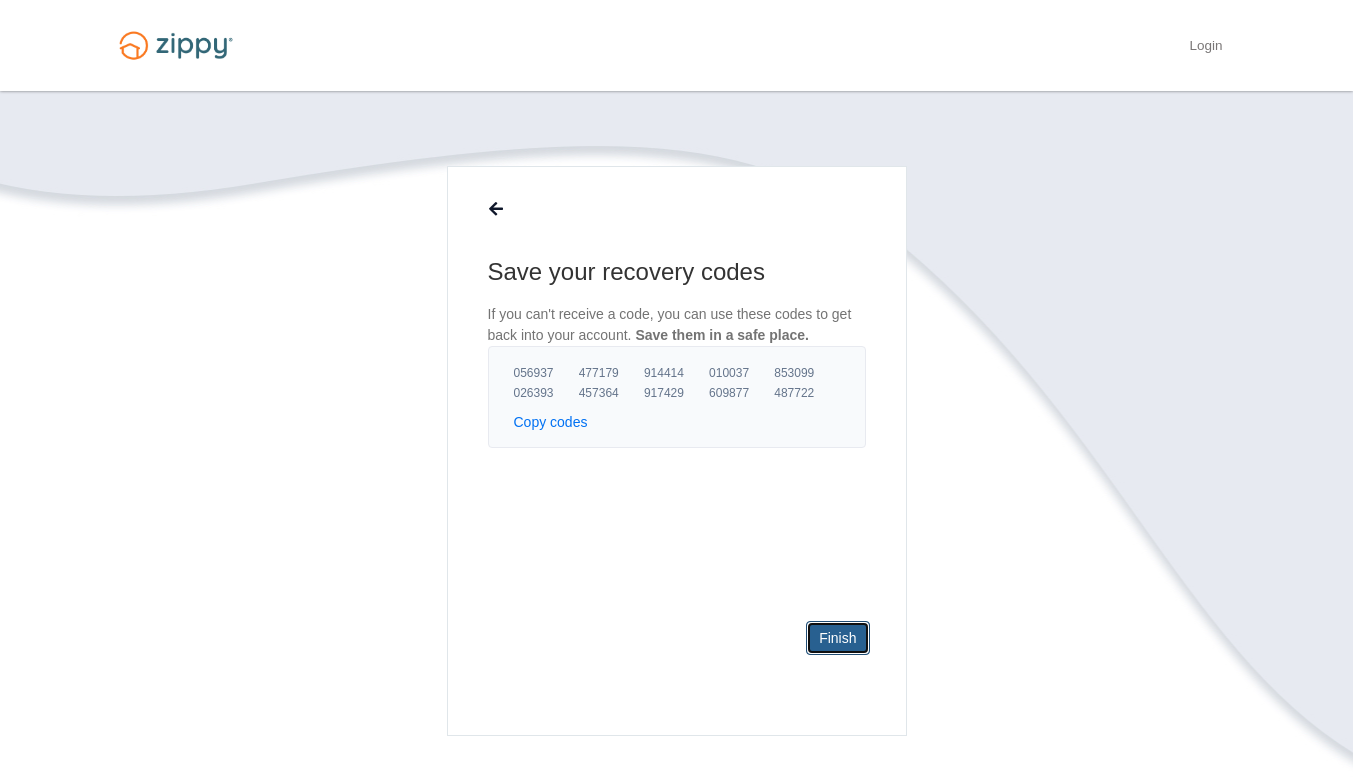 click on "Finish" at bounding box center [837, 638] 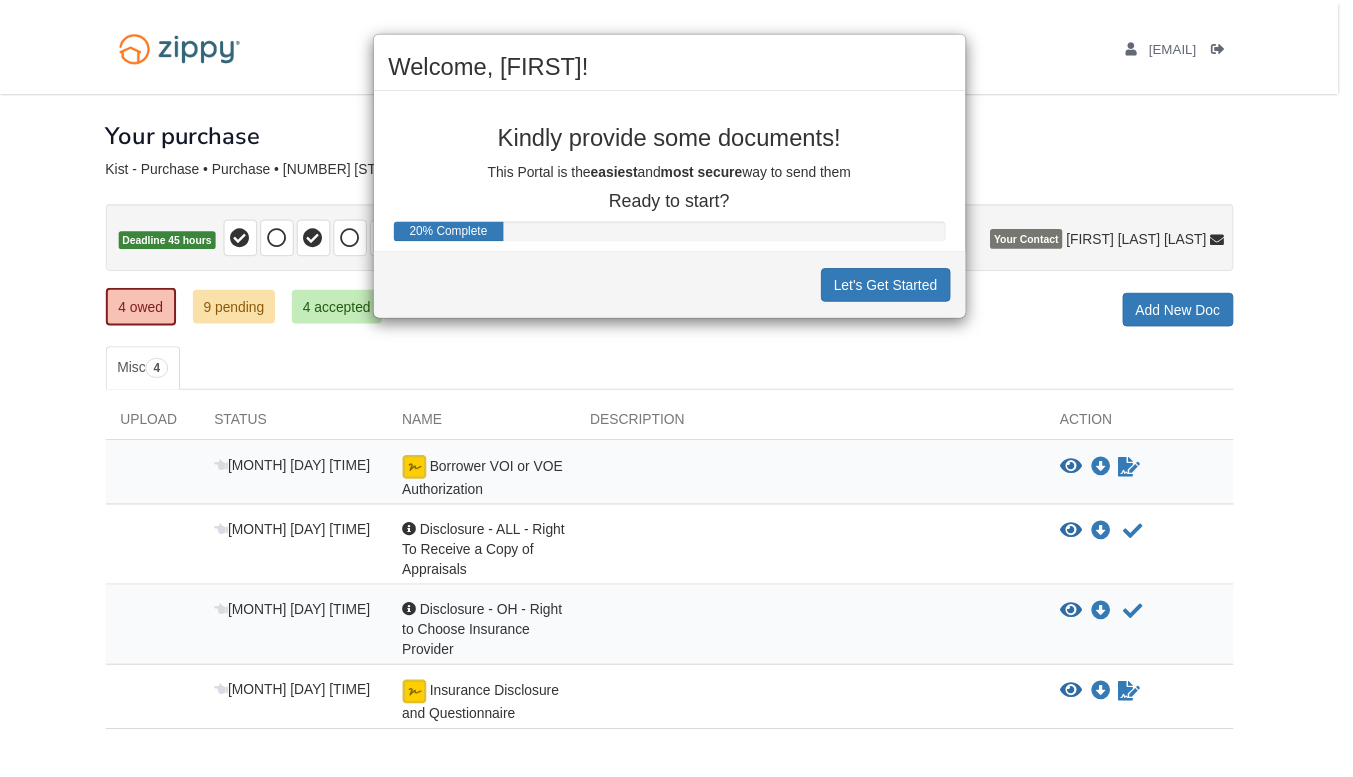 scroll, scrollTop: 0, scrollLeft: 0, axis: both 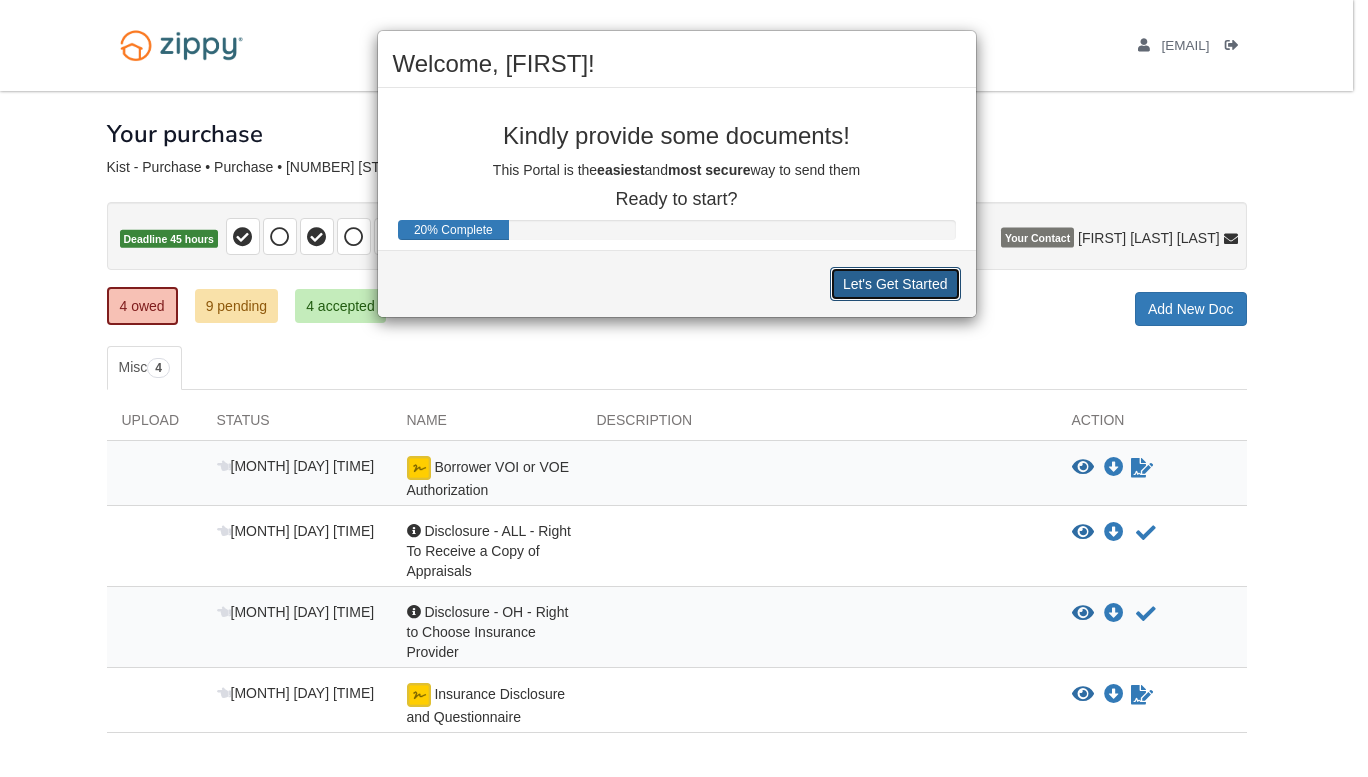 click on "Let's Get Started" at bounding box center [895, 284] 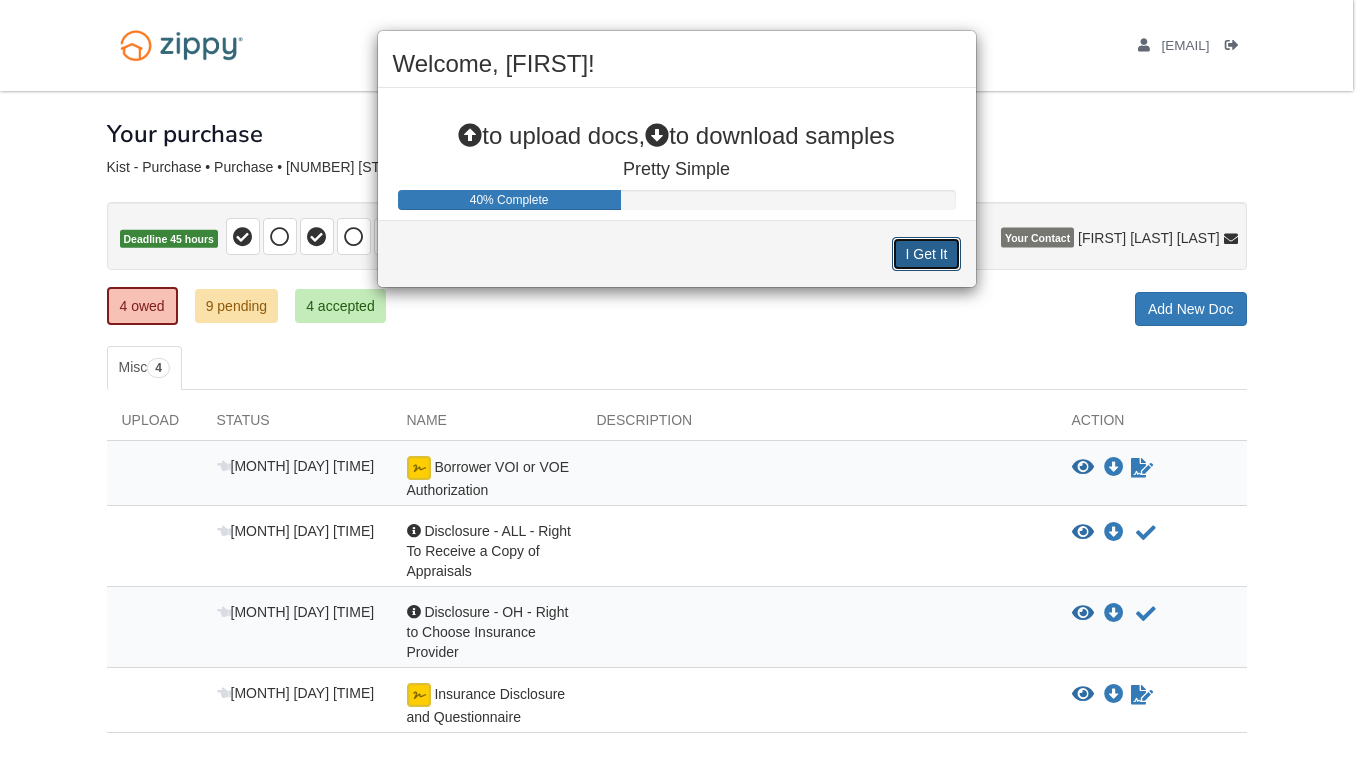 click on "I Get It" at bounding box center [926, 254] 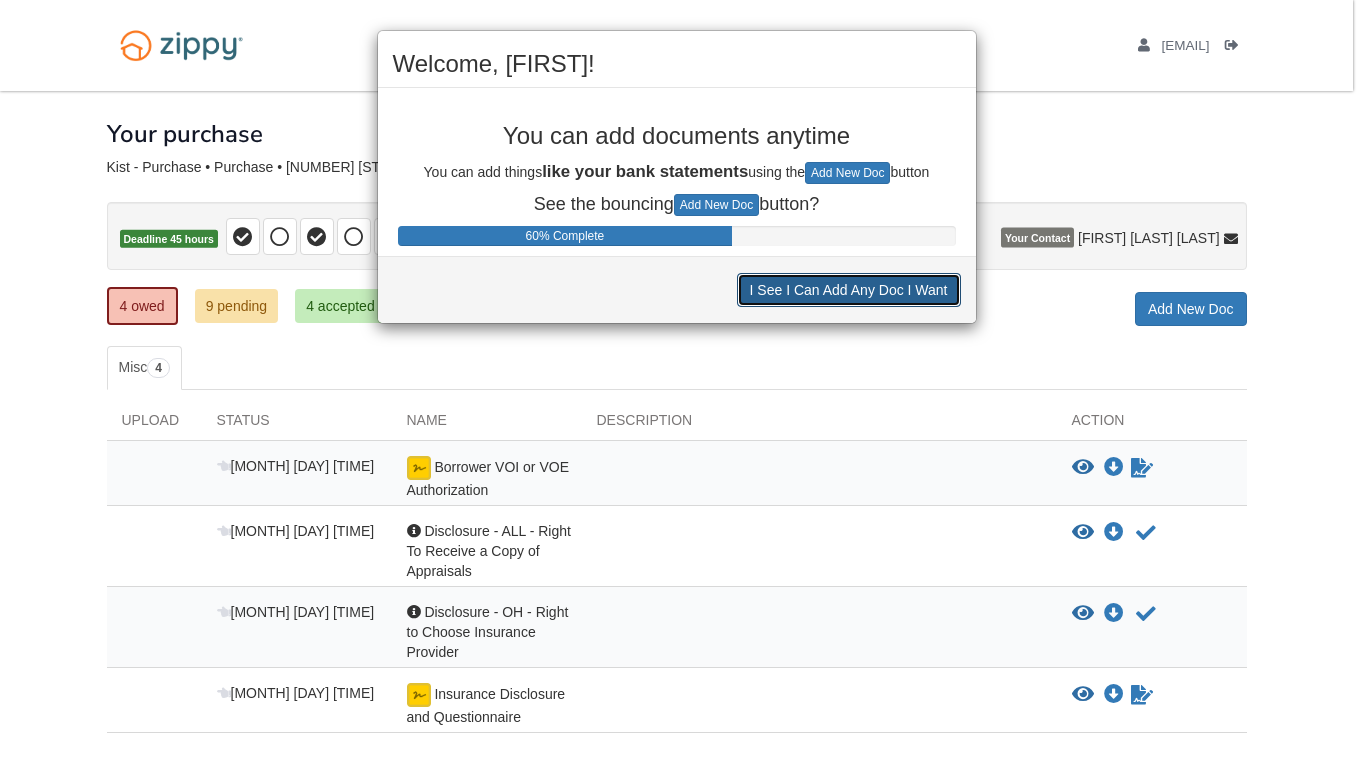 click on "I See I Can Add Any Doc I Want" at bounding box center [849, 290] 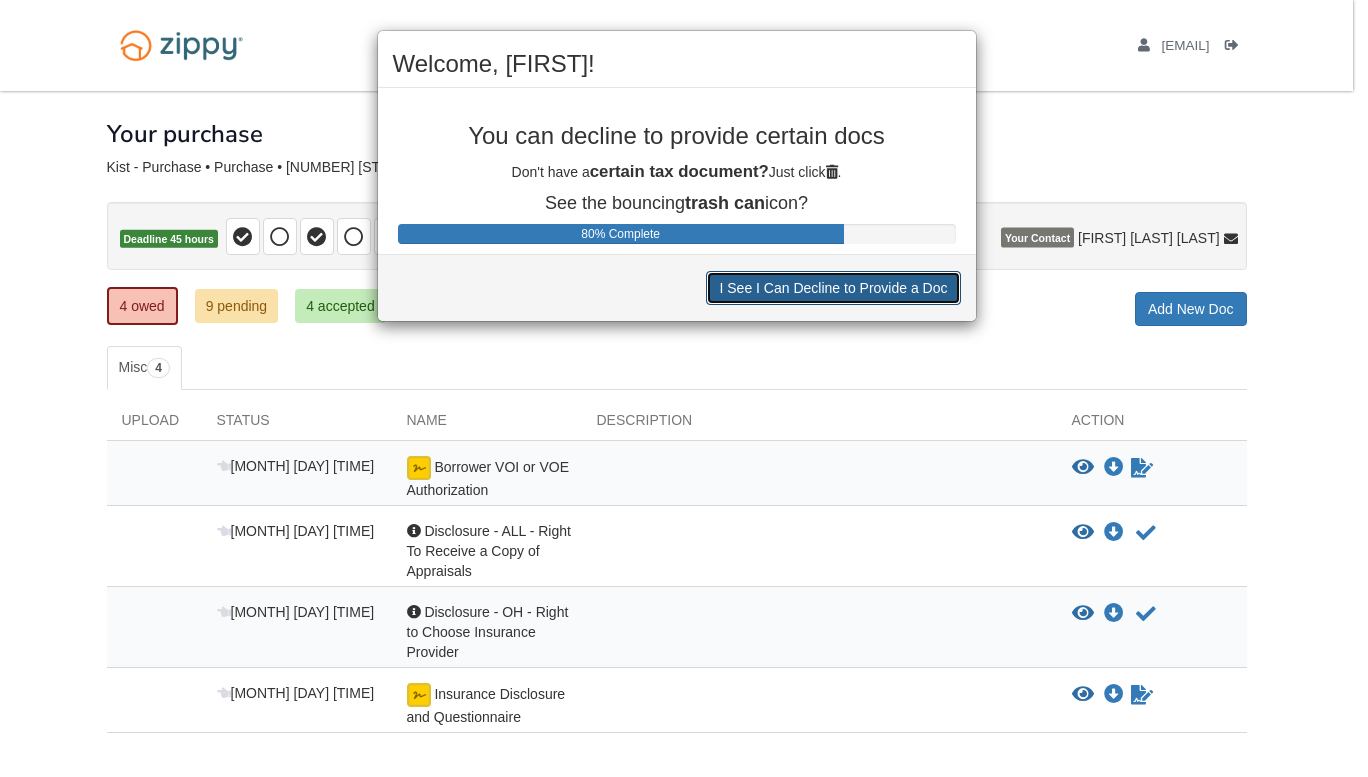 click on "I See I Can Decline to Provide a Doc" at bounding box center [833, 288] 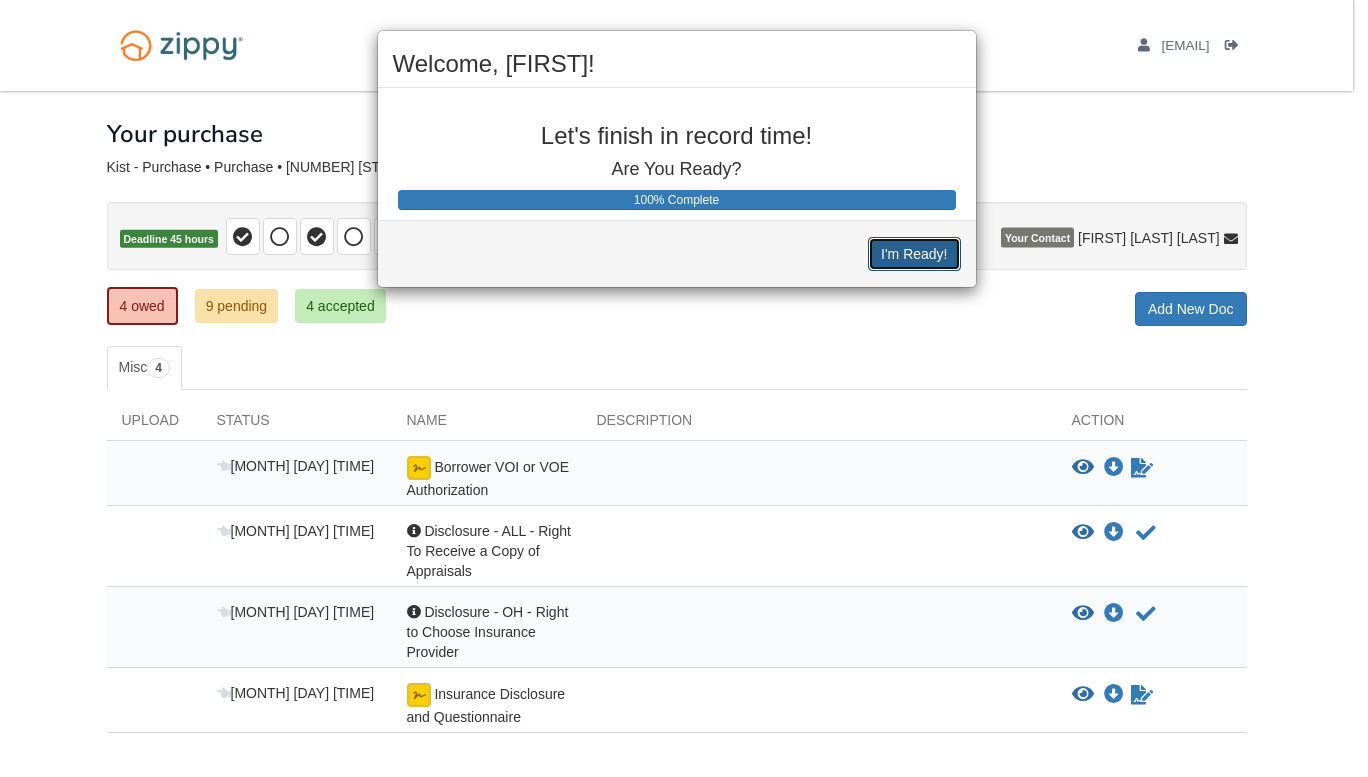 click on "I'm Ready!" at bounding box center [914, 254] 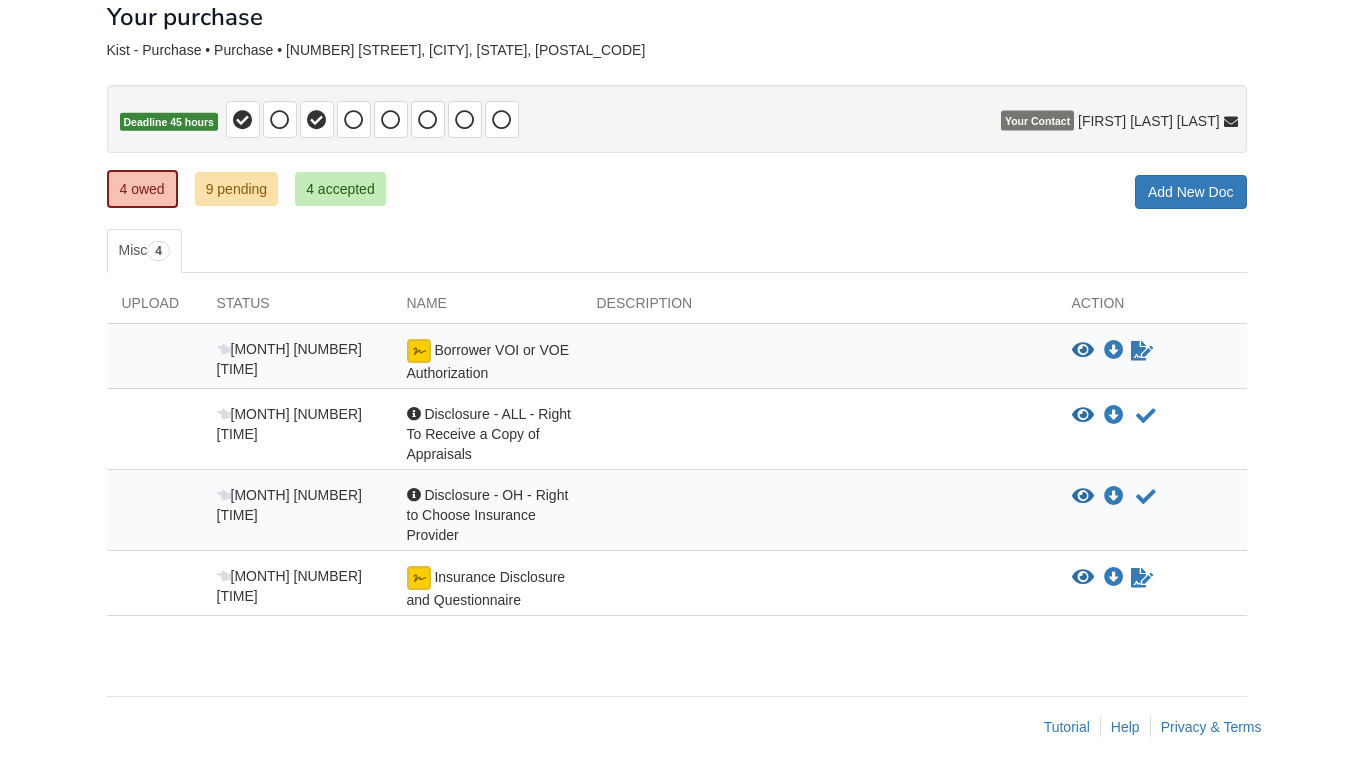 scroll, scrollTop: 116, scrollLeft: 0, axis: vertical 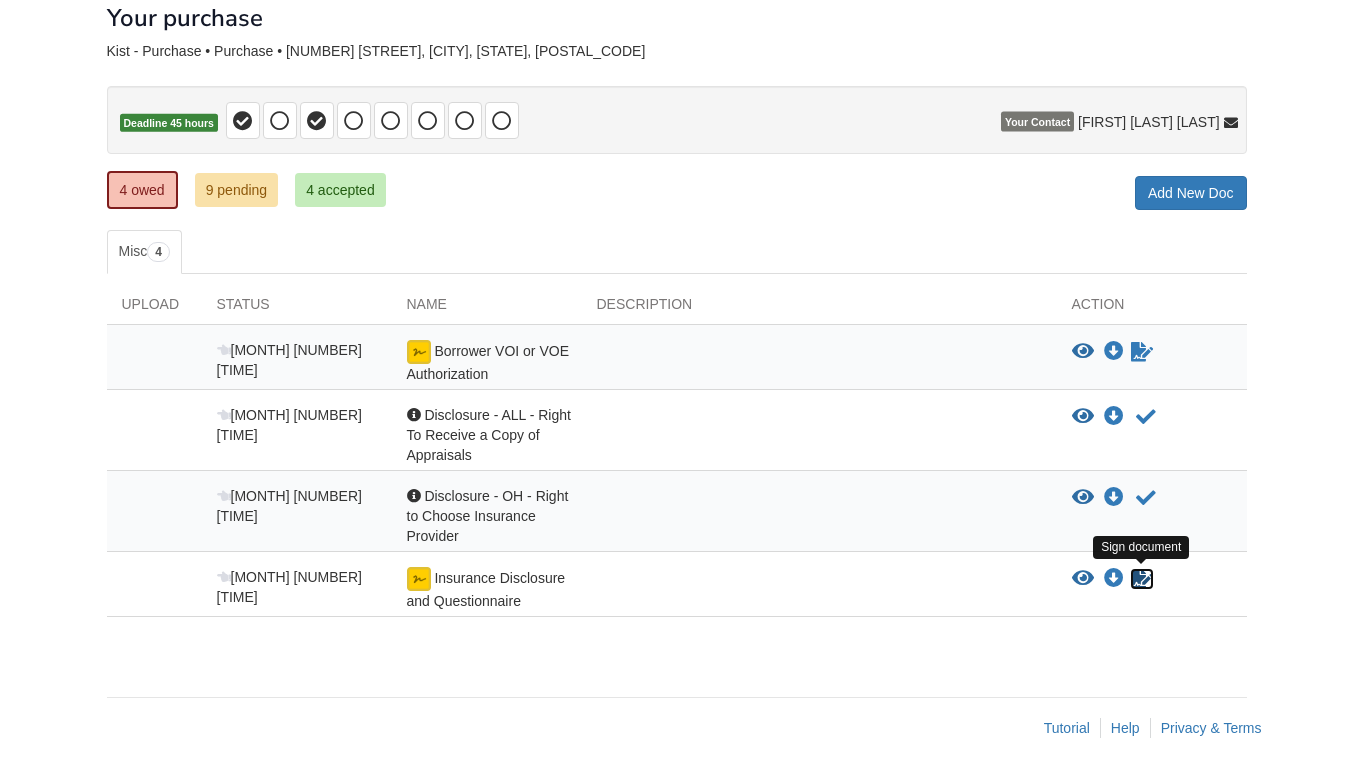 click at bounding box center (1142, 579) 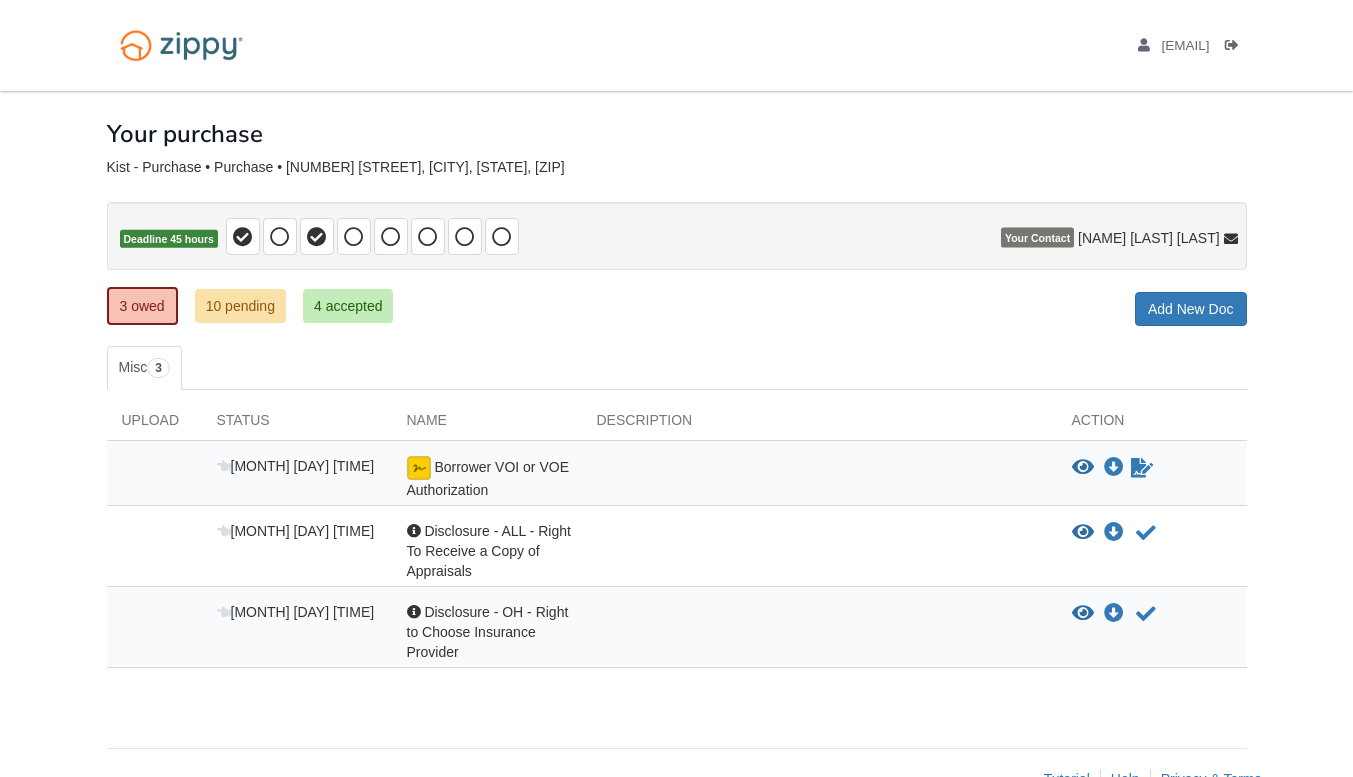 scroll, scrollTop: 0, scrollLeft: 0, axis: both 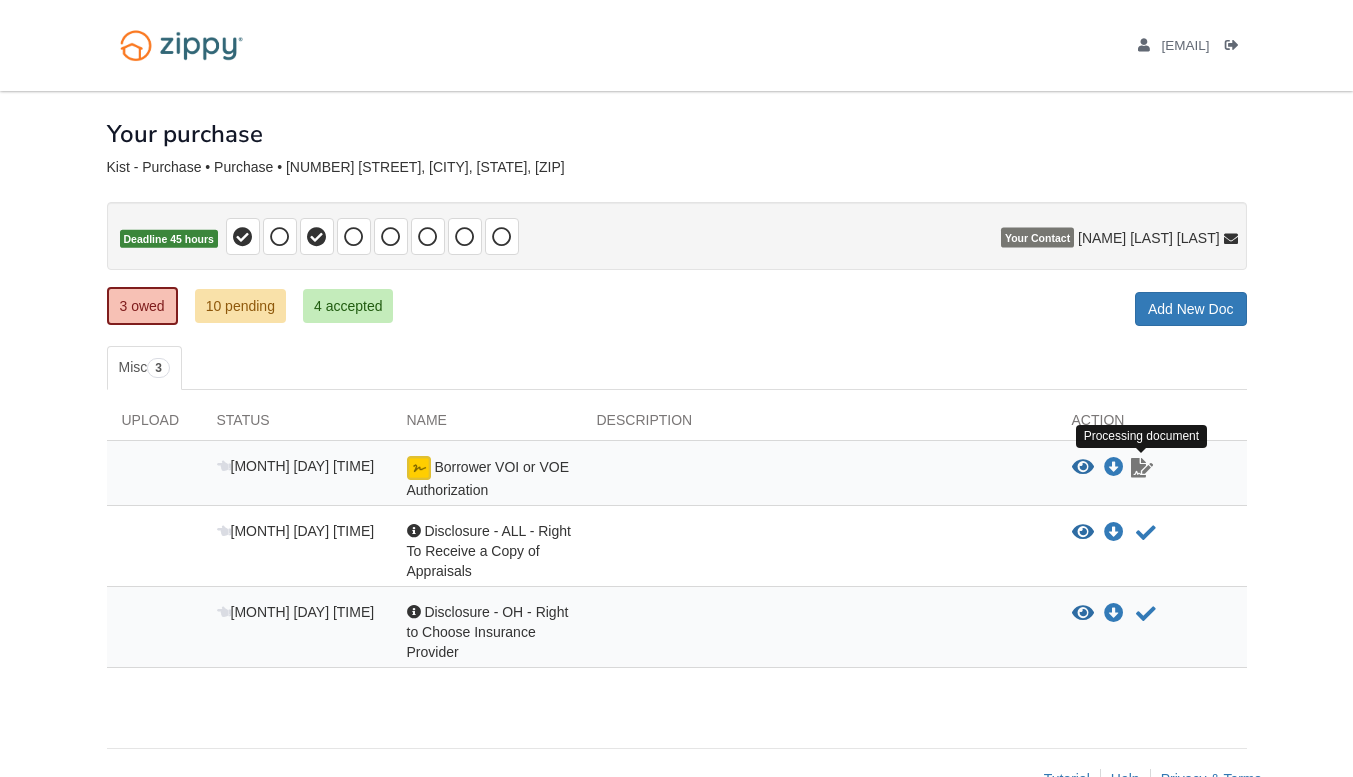 click at bounding box center (1142, 468) 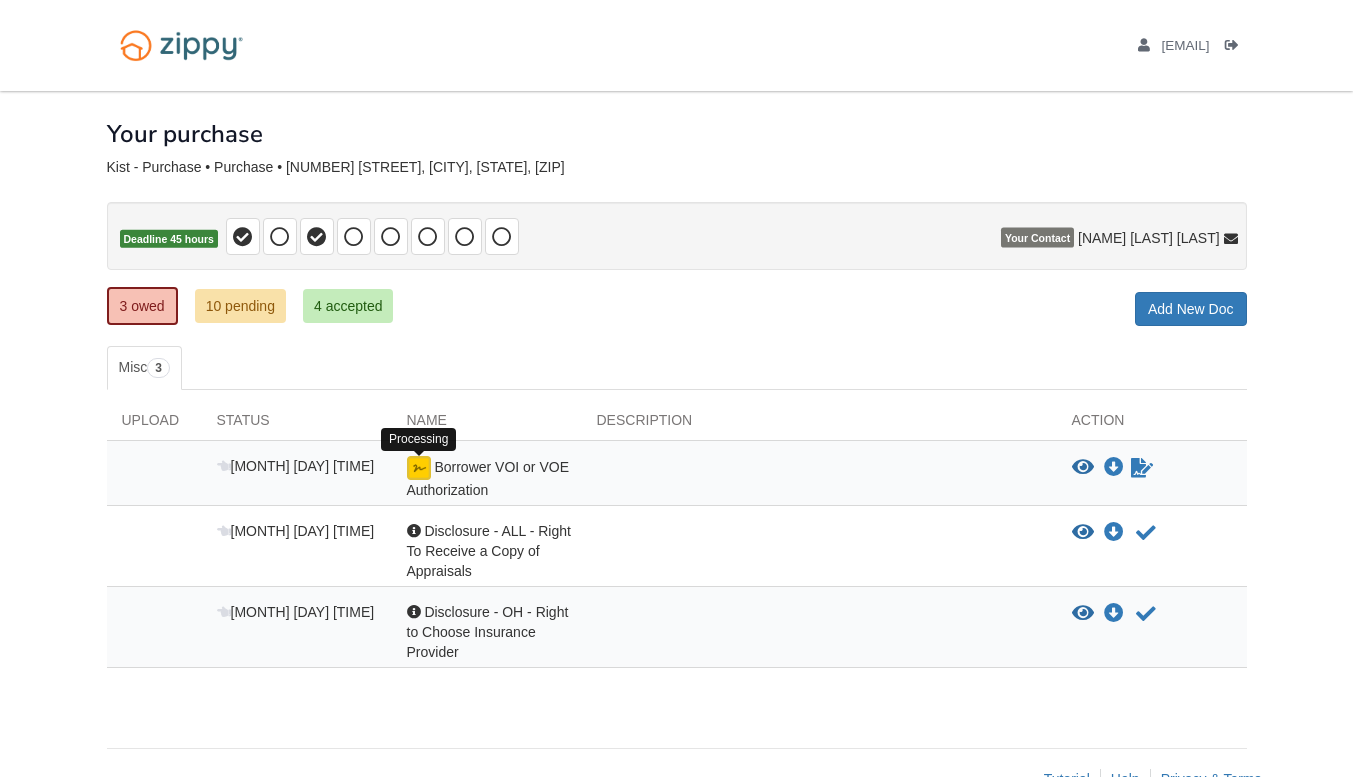 click at bounding box center [419, 468] 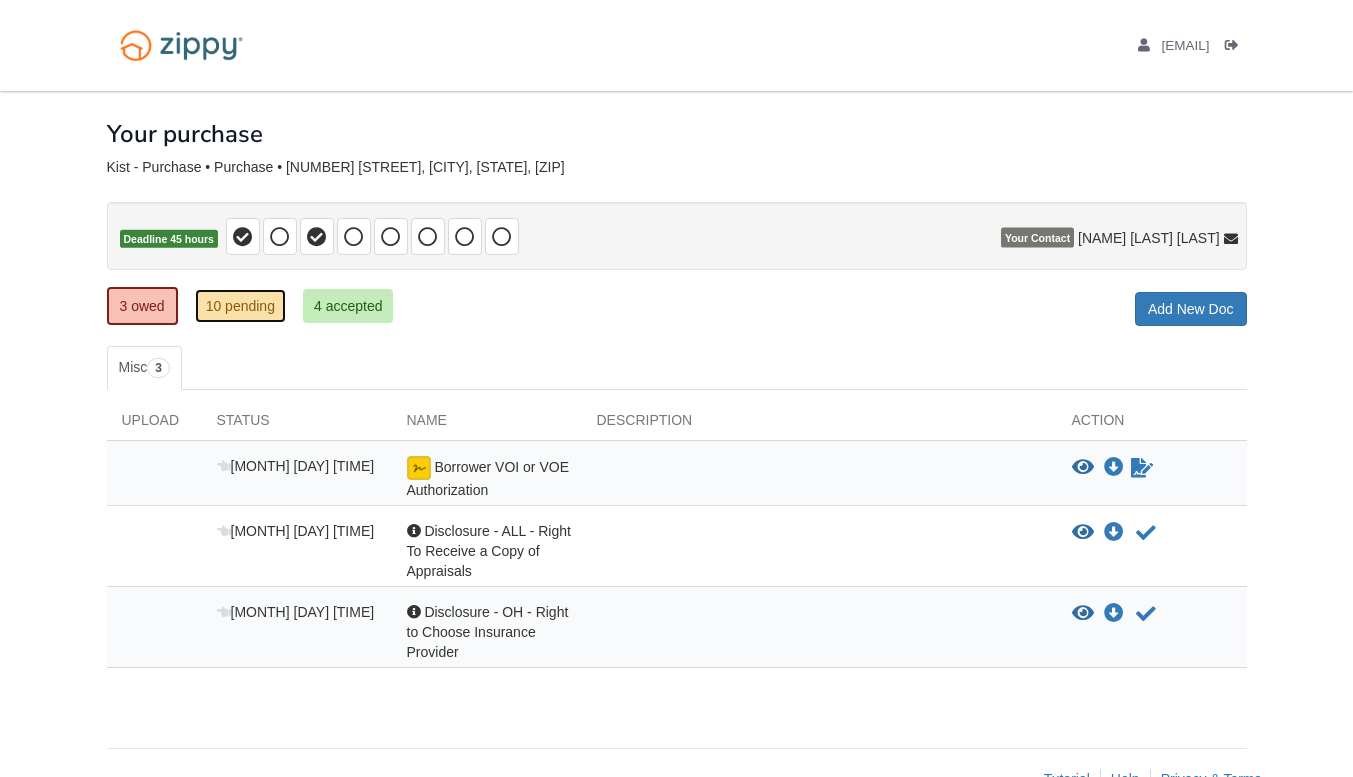 click on "10 pending" at bounding box center (240, 306) 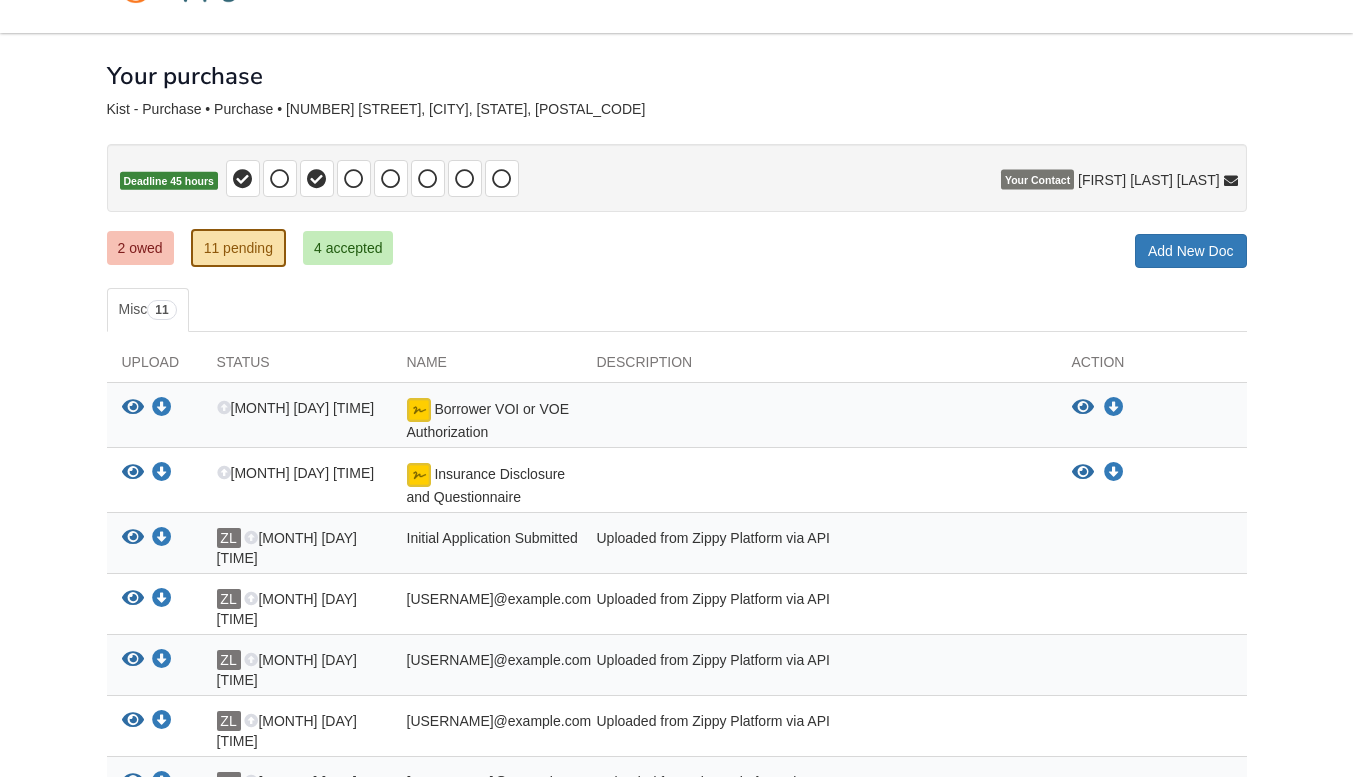 scroll, scrollTop: 50, scrollLeft: 0, axis: vertical 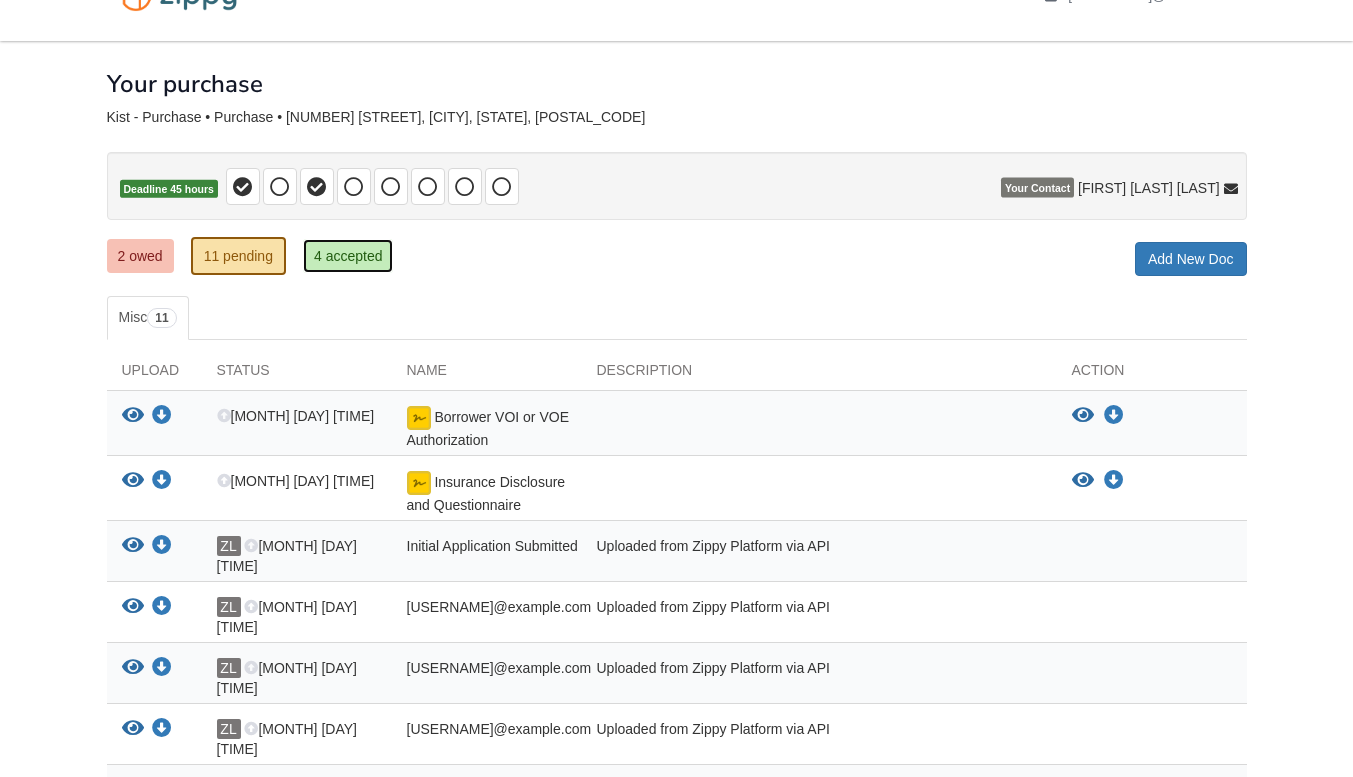 click on "4 accepted" at bounding box center [348, 256] 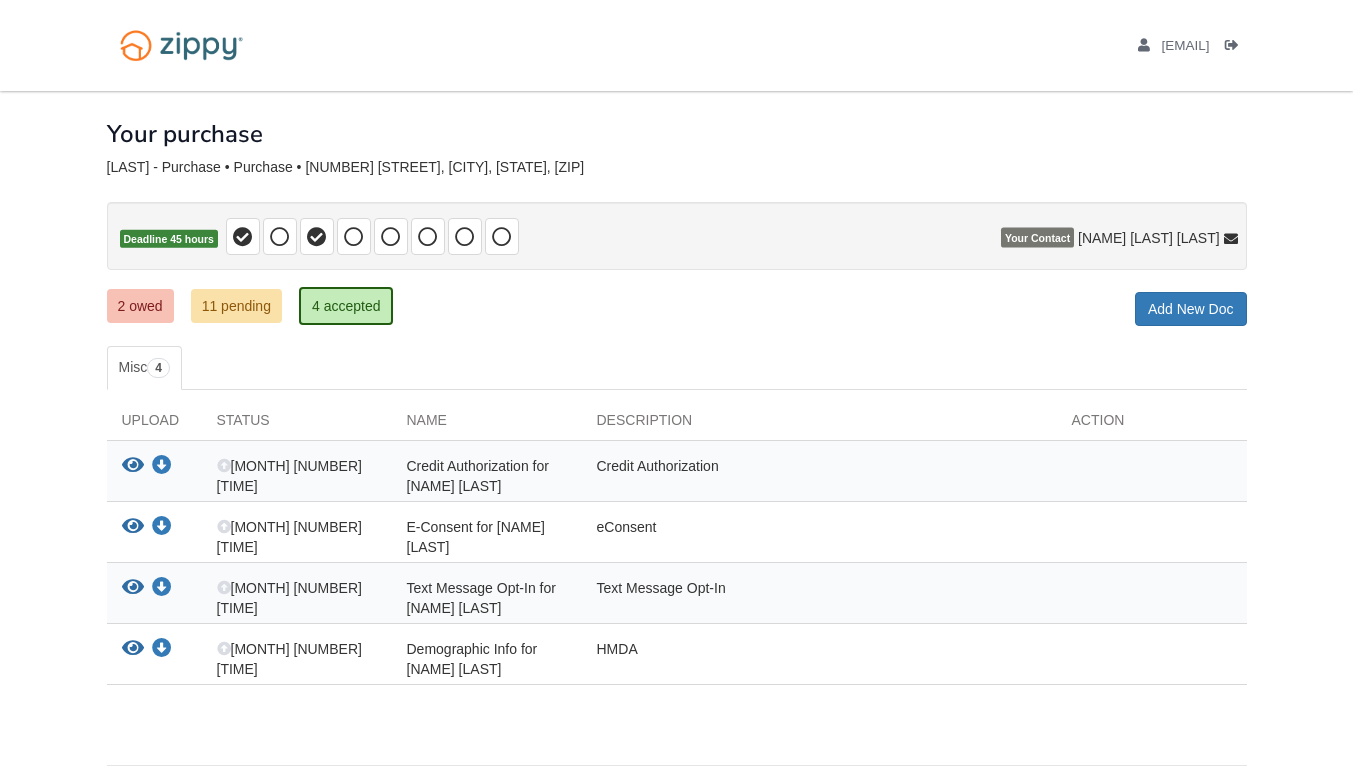 scroll, scrollTop: 0, scrollLeft: 0, axis: both 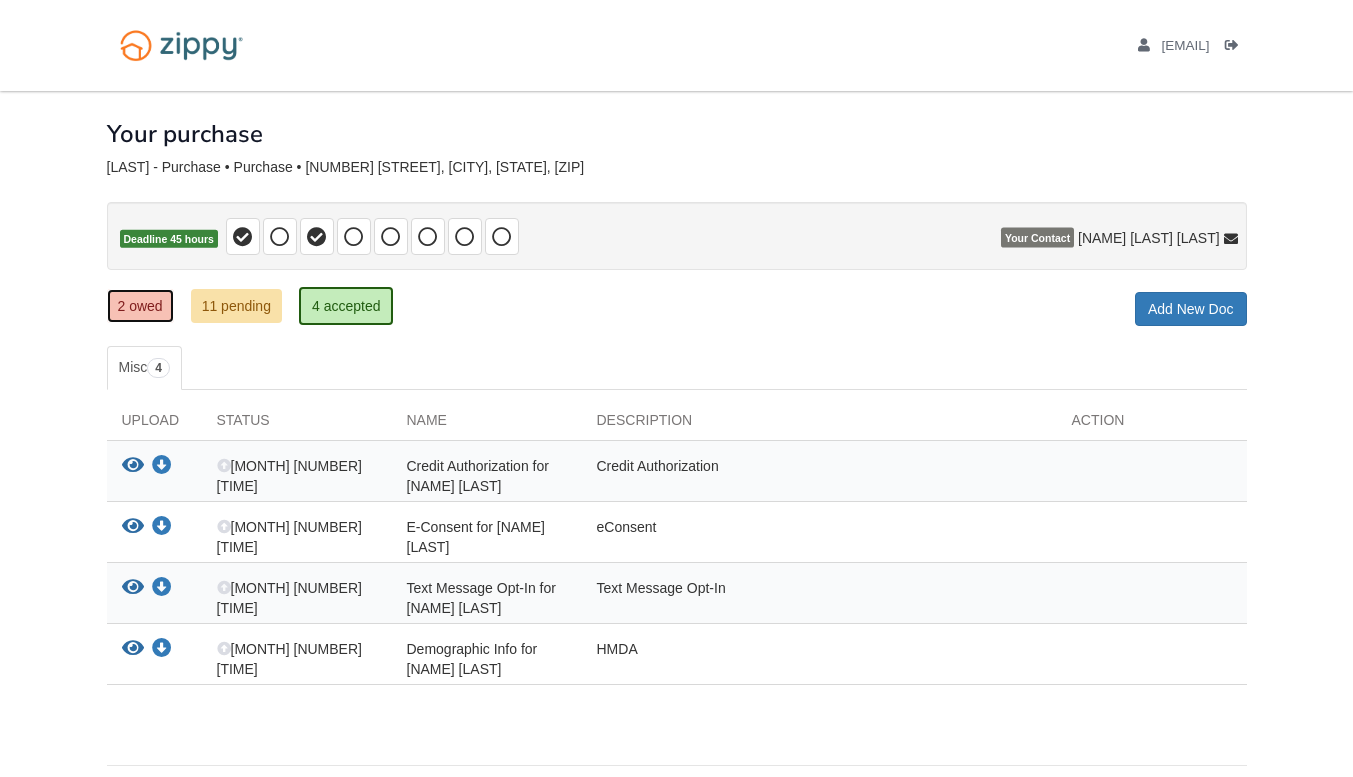 click on "2 owed" at bounding box center [140, 306] 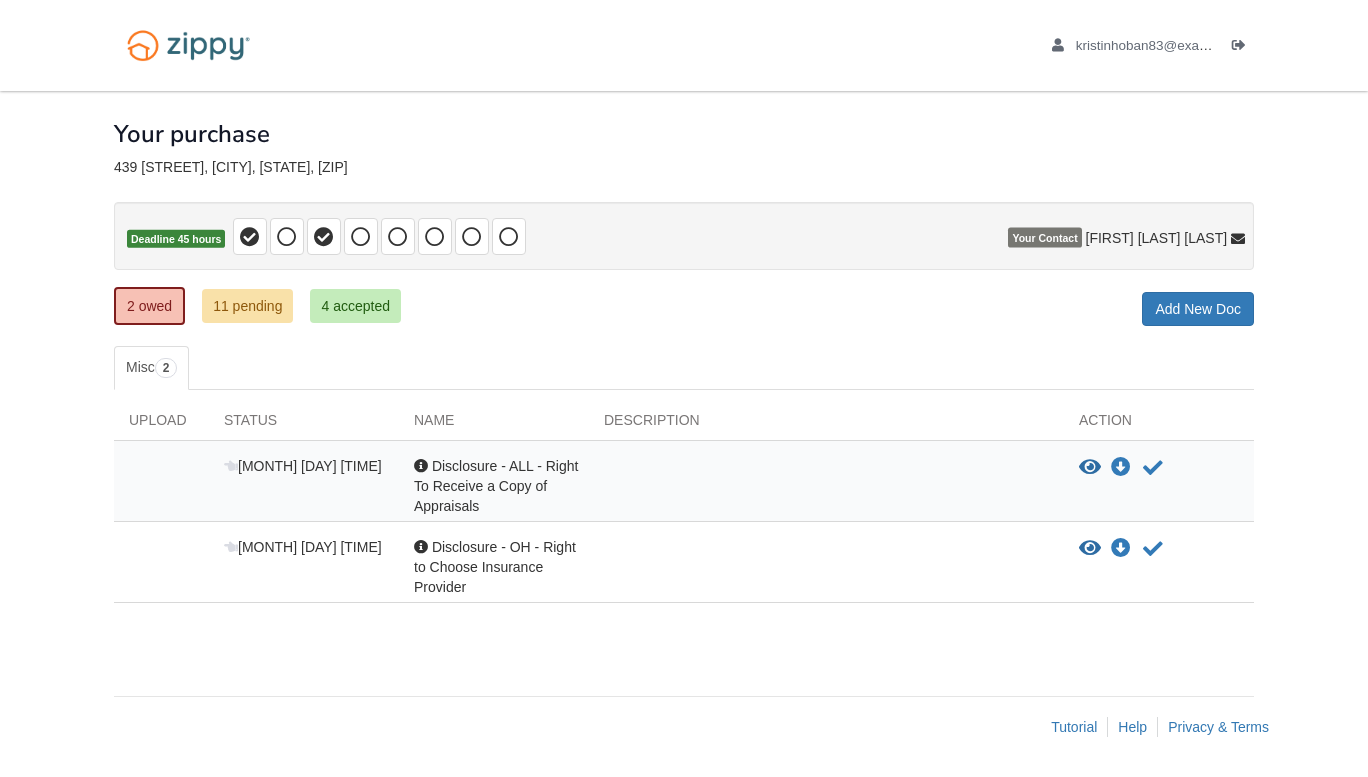 scroll, scrollTop: 0, scrollLeft: 0, axis: both 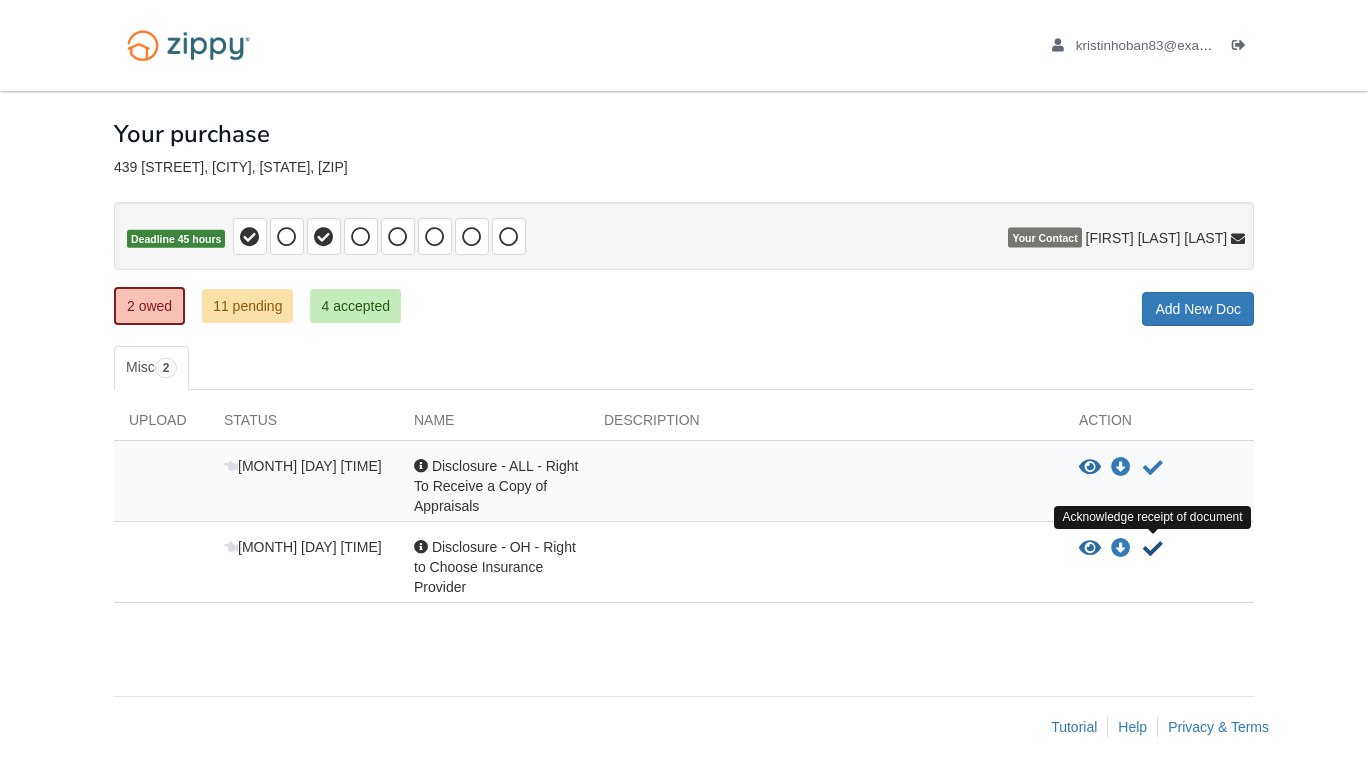click at bounding box center [1153, 549] 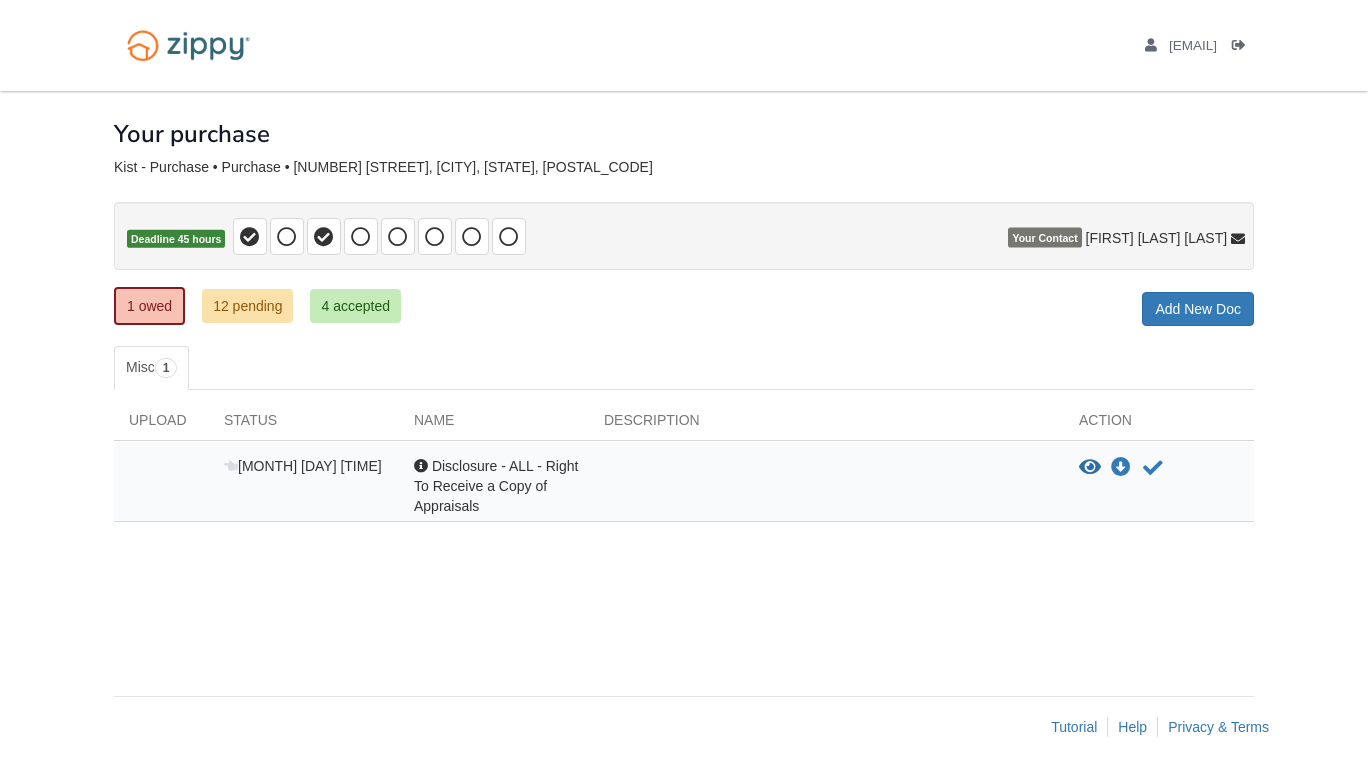 scroll, scrollTop: 0, scrollLeft: 0, axis: both 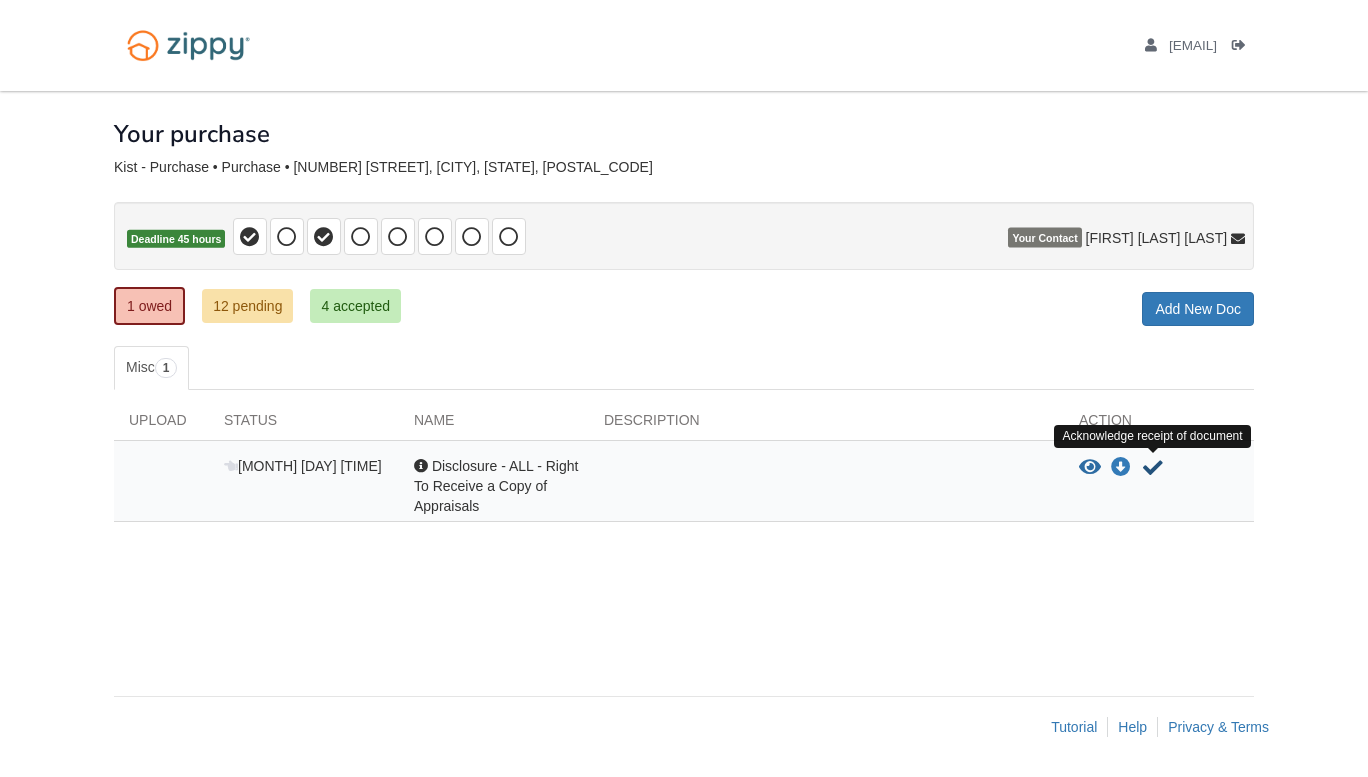 click at bounding box center (1153, 468) 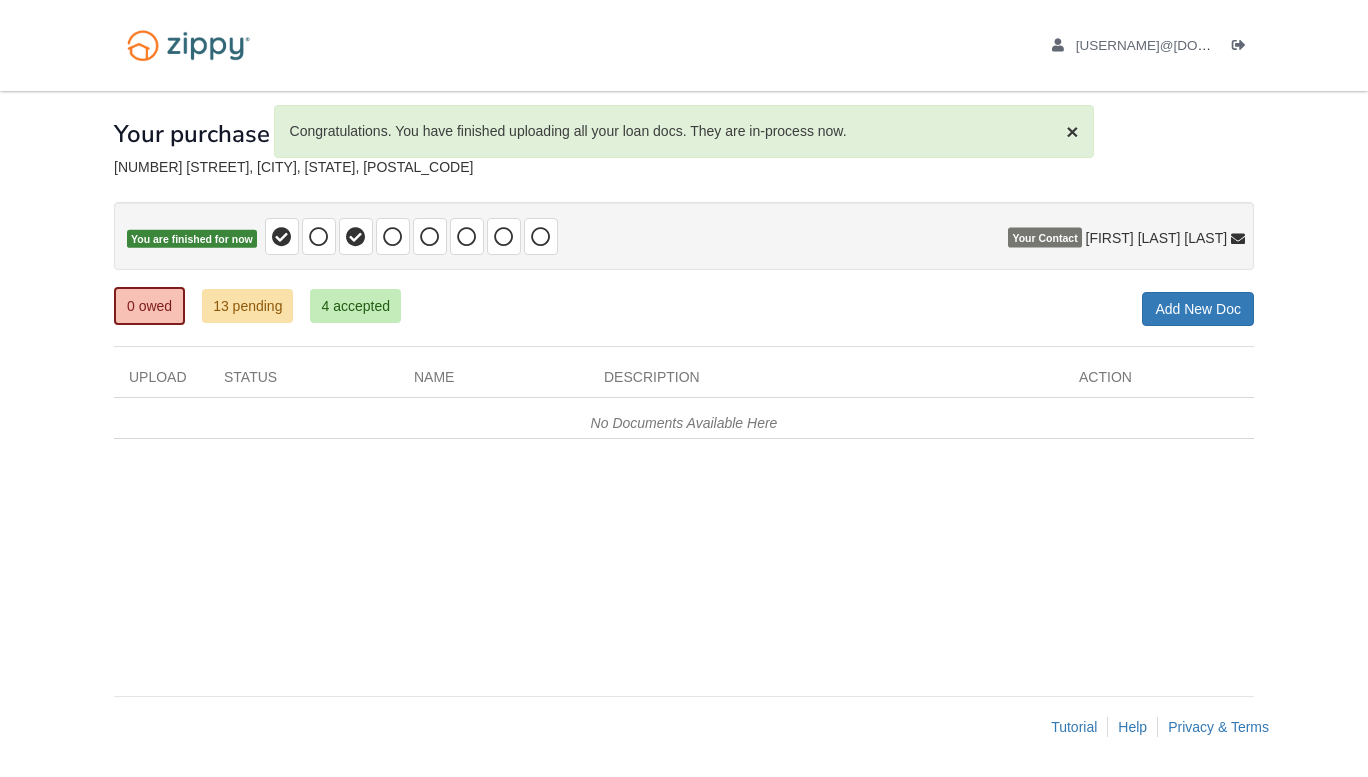 scroll, scrollTop: 0, scrollLeft: 0, axis: both 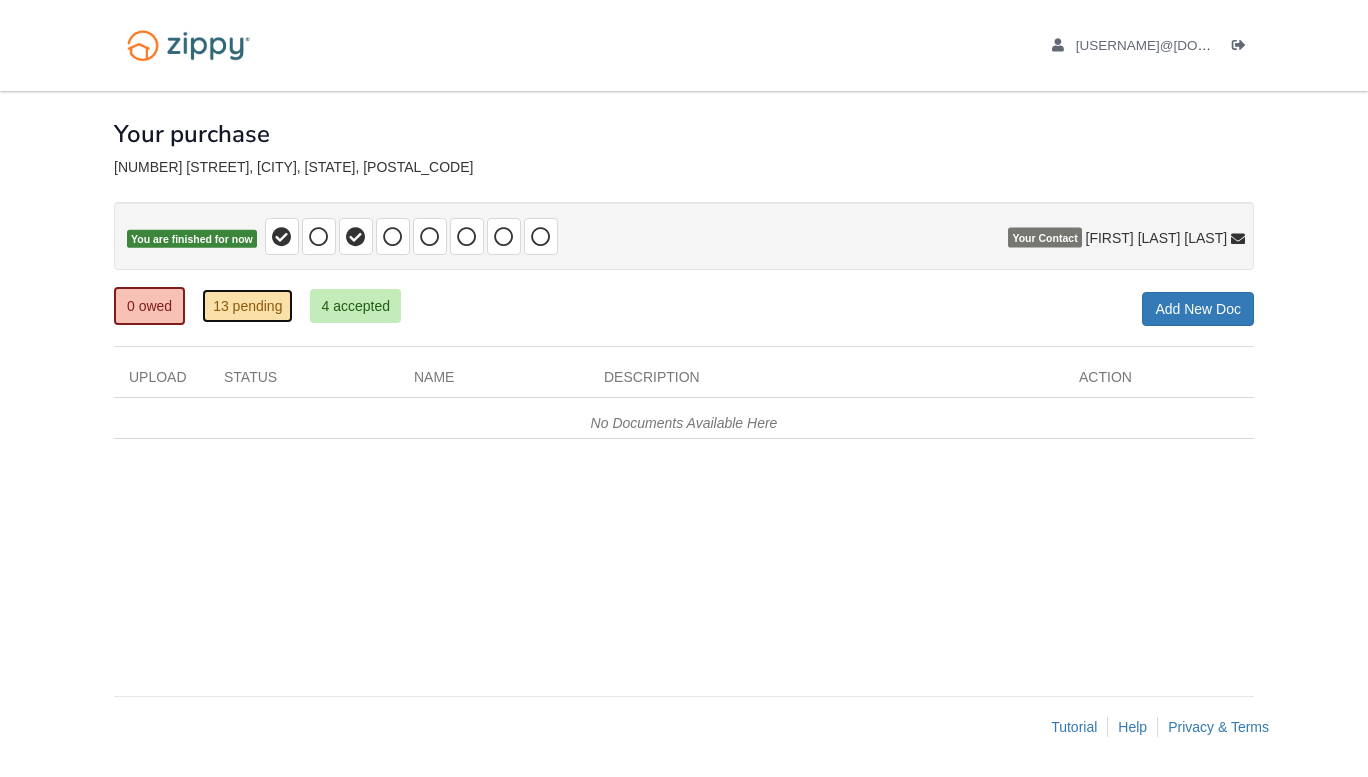 click on "13 pending" at bounding box center (247, 306) 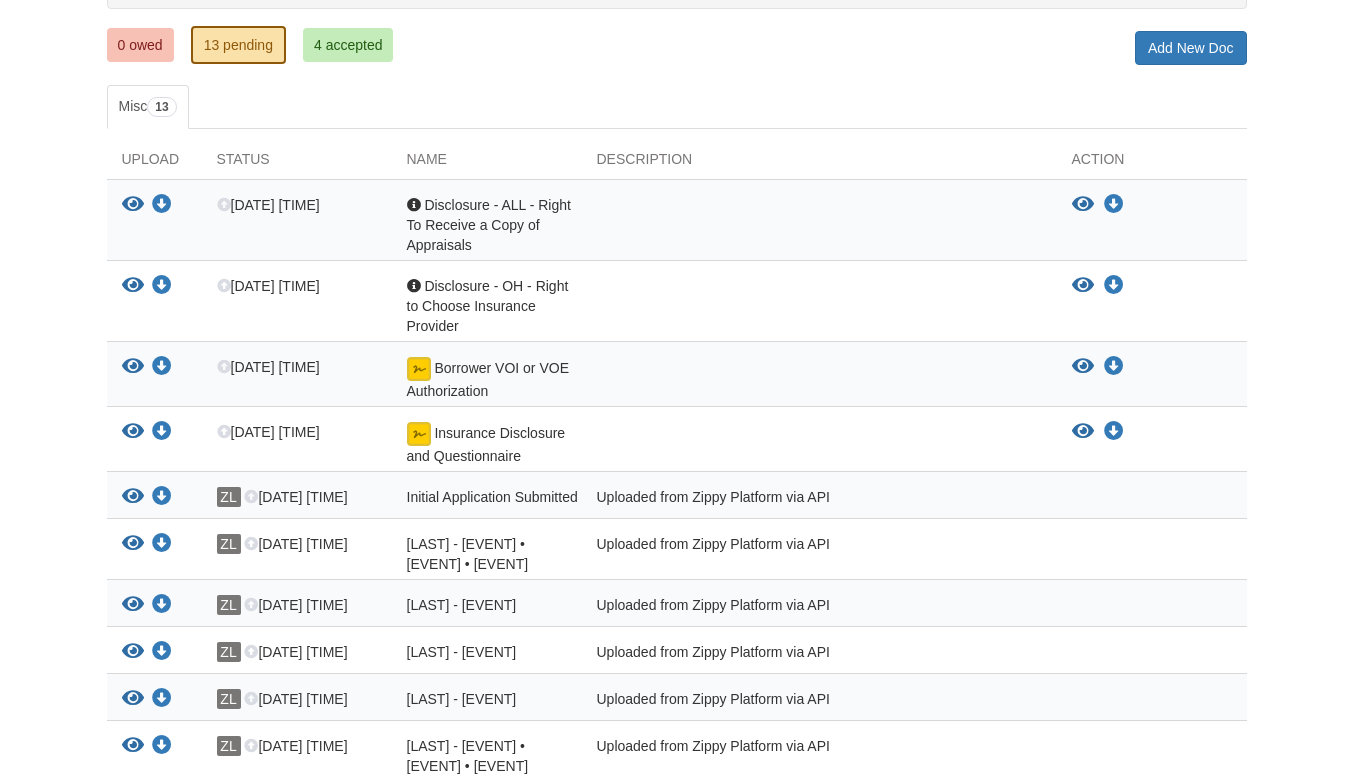 scroll, scrollTop: 0, scrollLeft: 0, axis: both 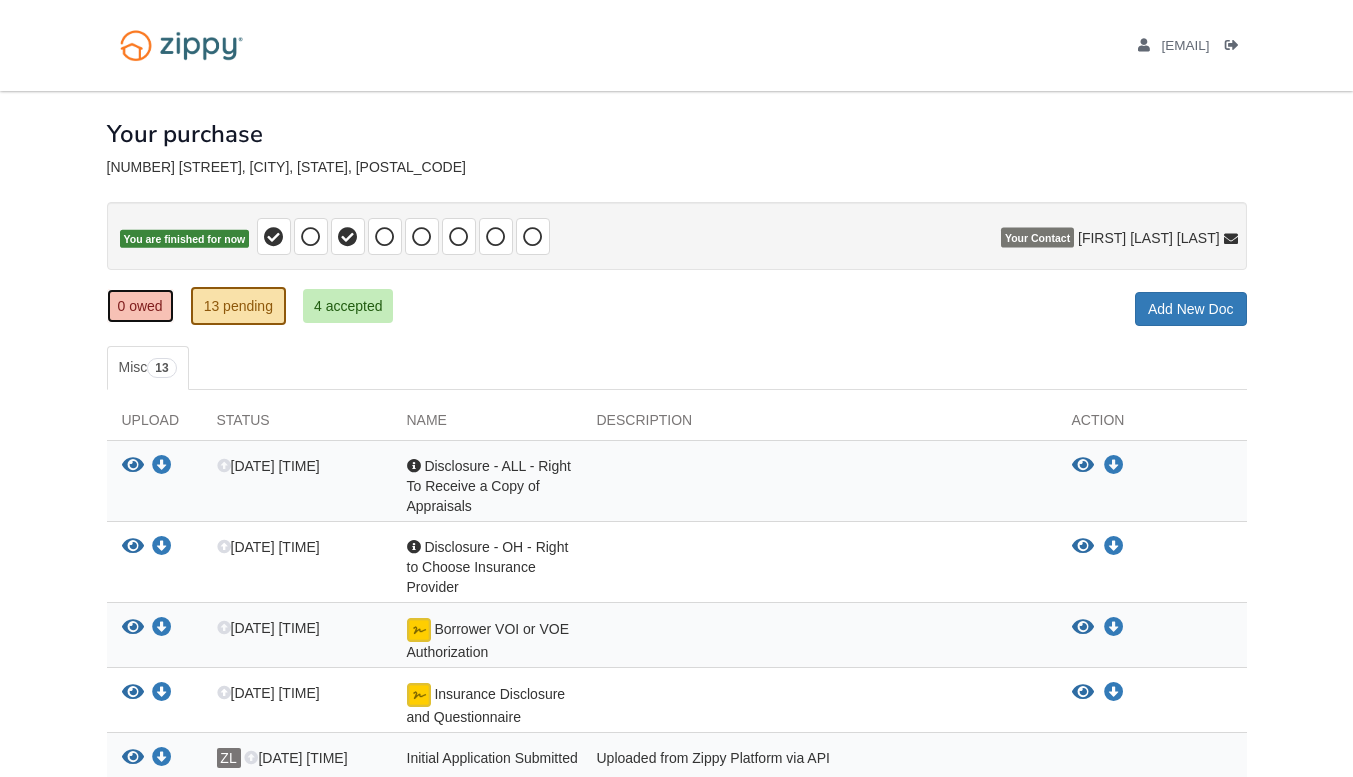 click on "0 owed" at bounding box center [140, 306] 